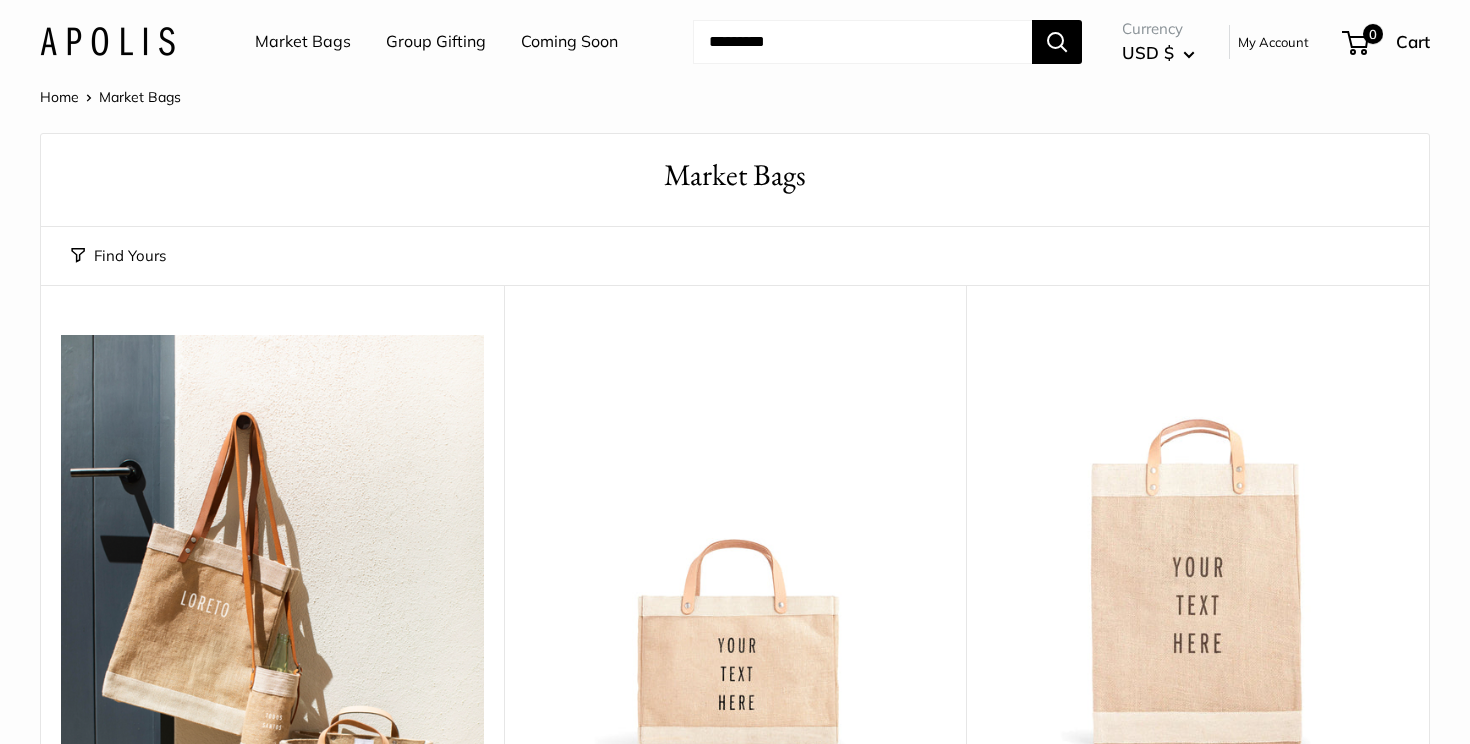 scroll, scrollTop: 0, scrollLeft: 0, axis: both 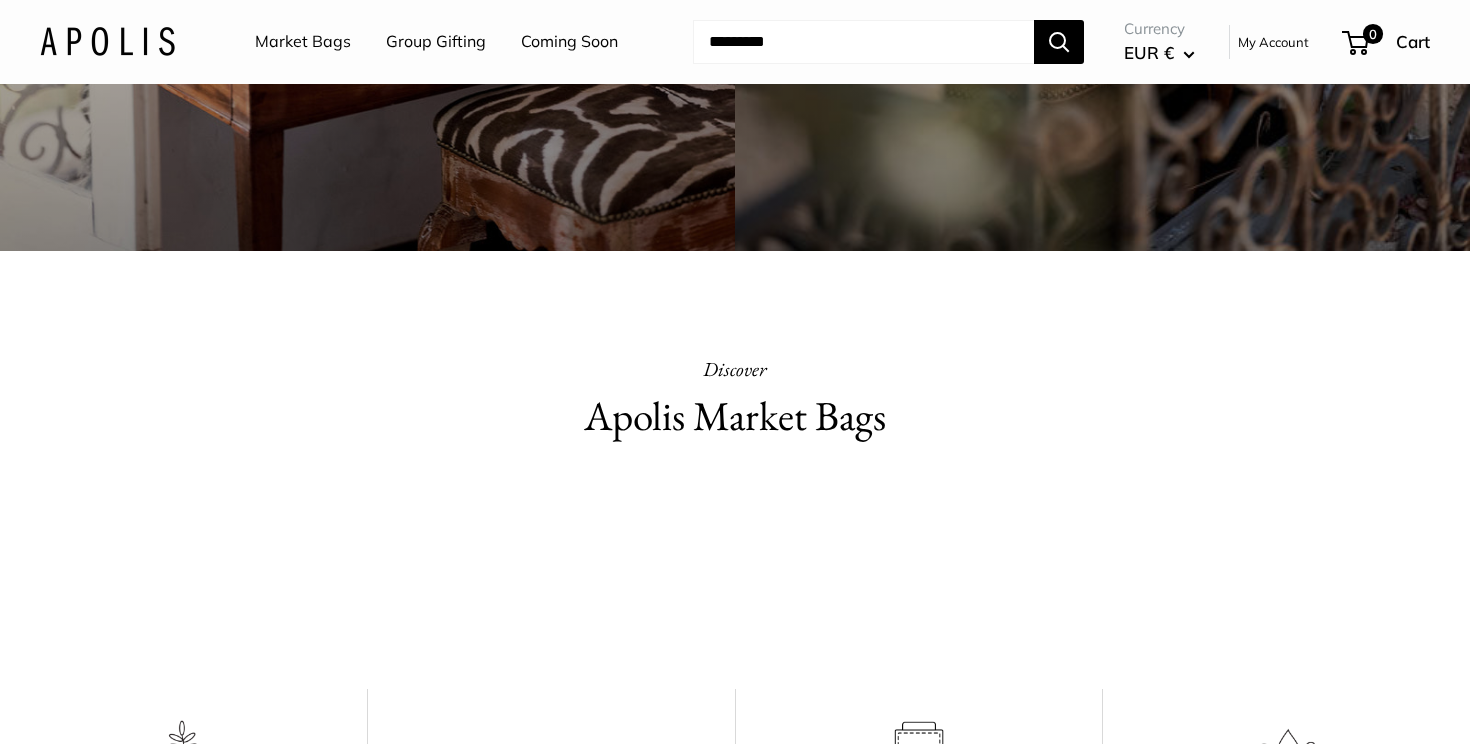 click on "Market Bags" at bounding box center (303, 42) 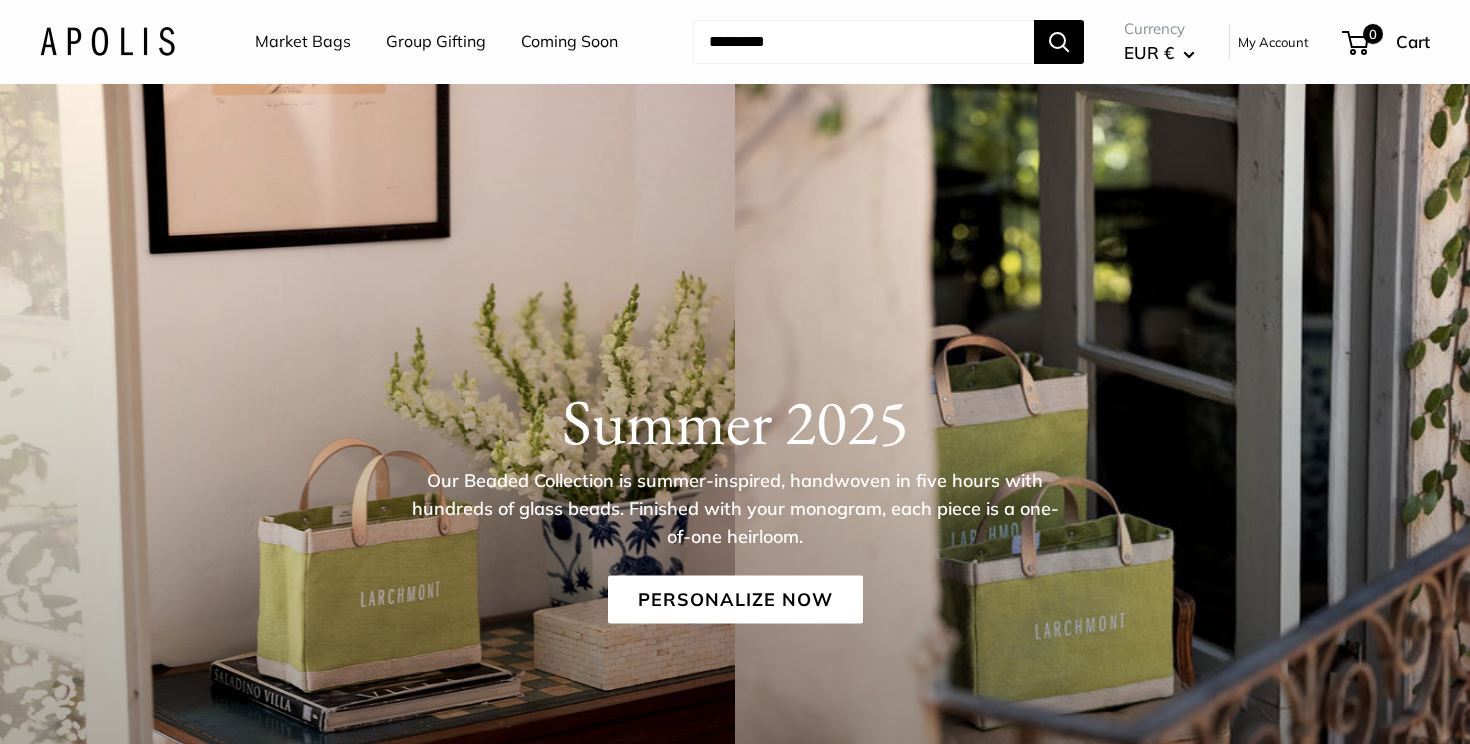 scroll, scrollTop: 0, scrollLeft: 0, axis: both 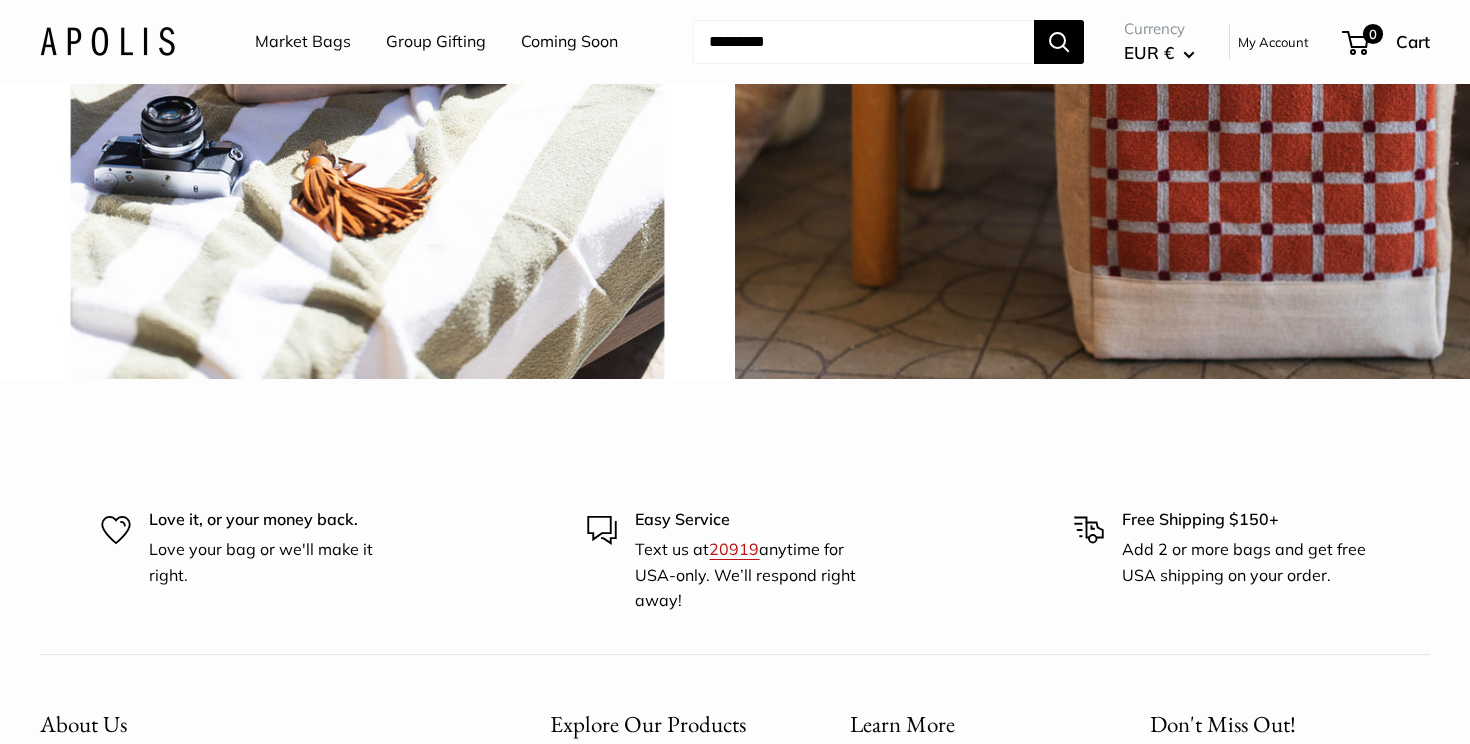 click on "View all" at bounding box center [771, -391] 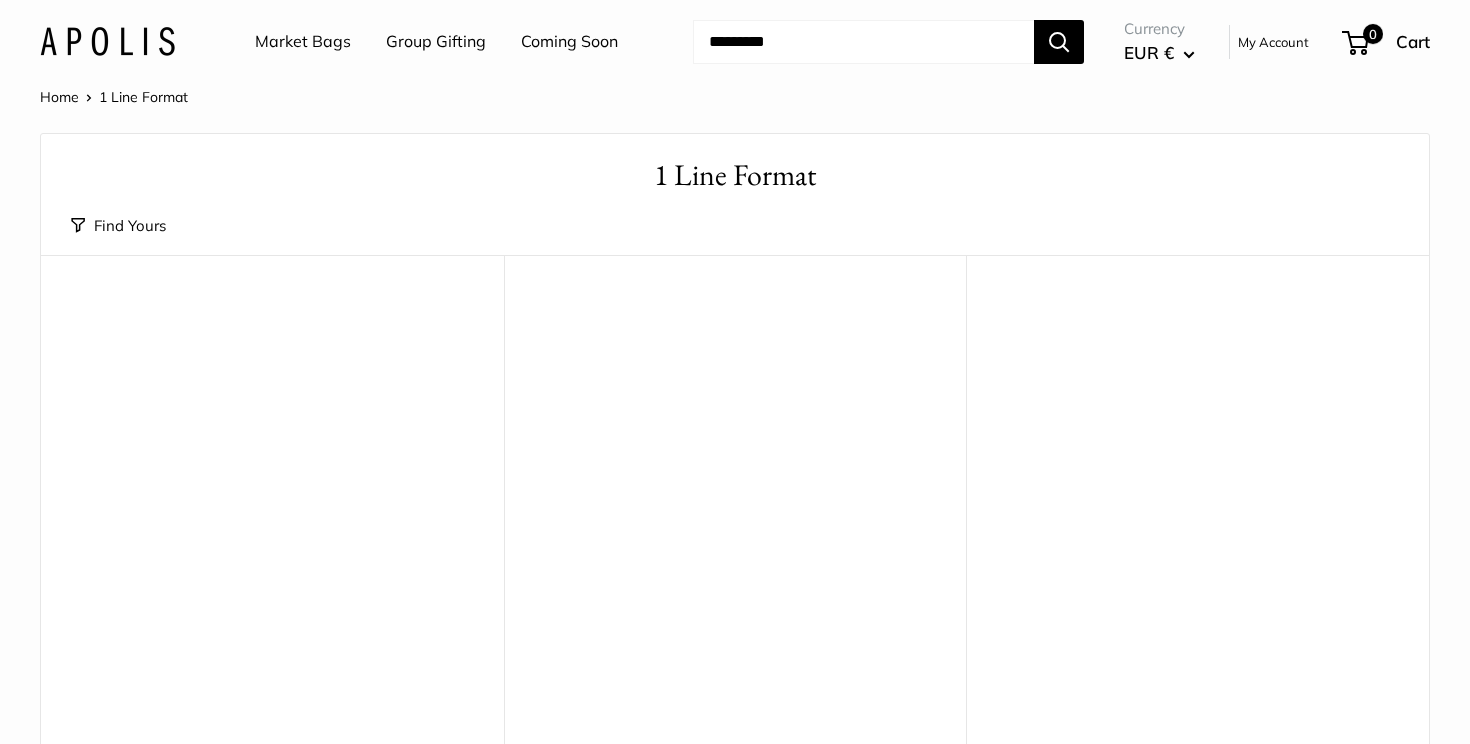 scroll, scrollTop: 0, scrollLeft: 0, axis: both 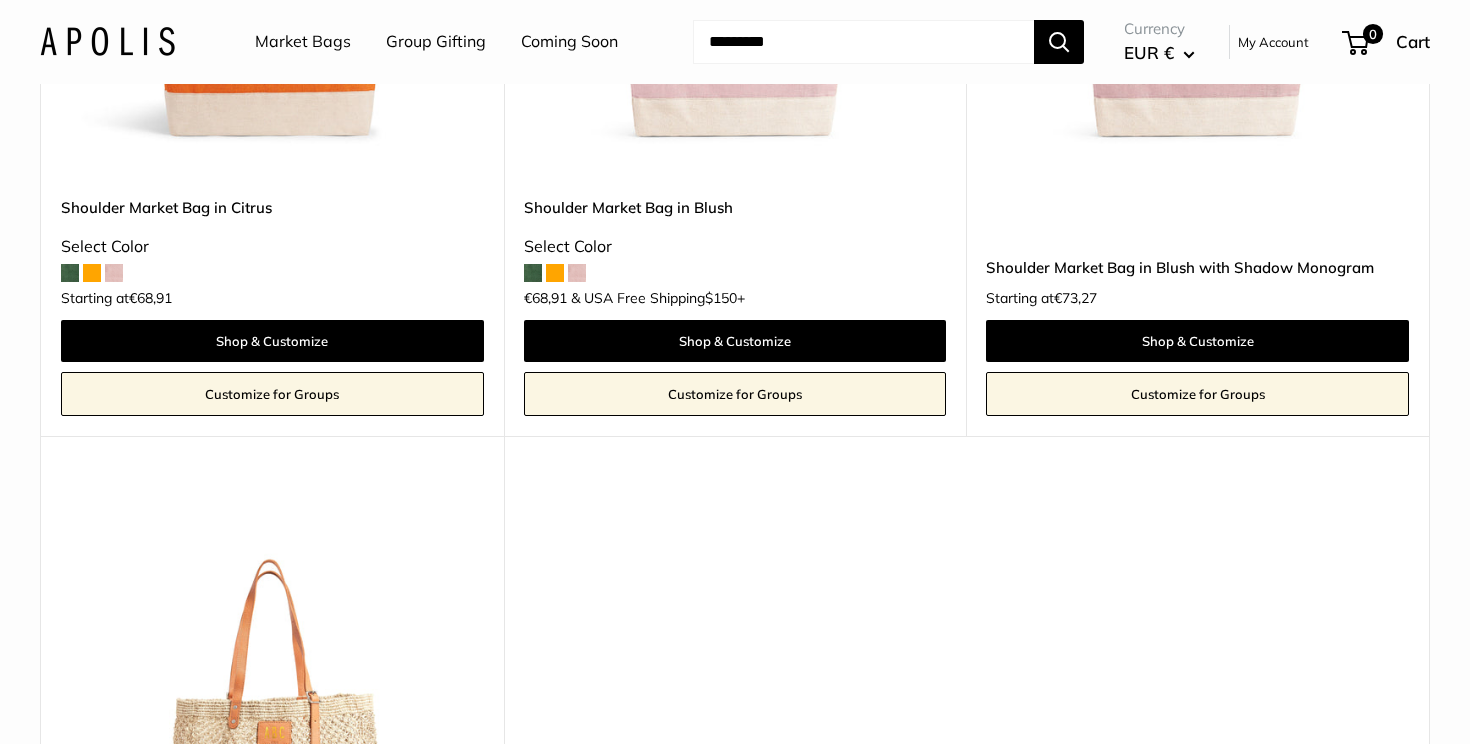 click on "Market Bags" at bounding box center [303, 42] 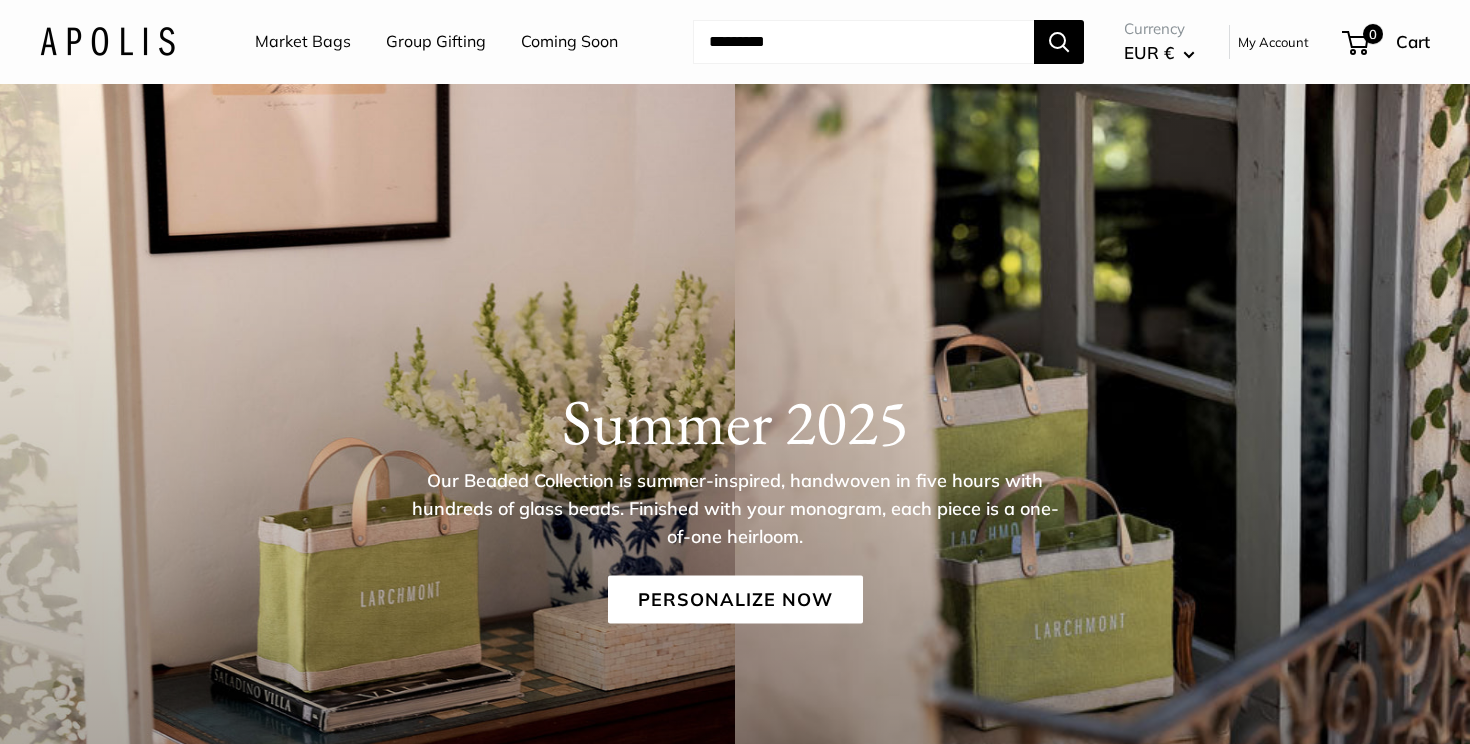 scroll, scrollTop: 0, scrollLeft: 0, axis: both 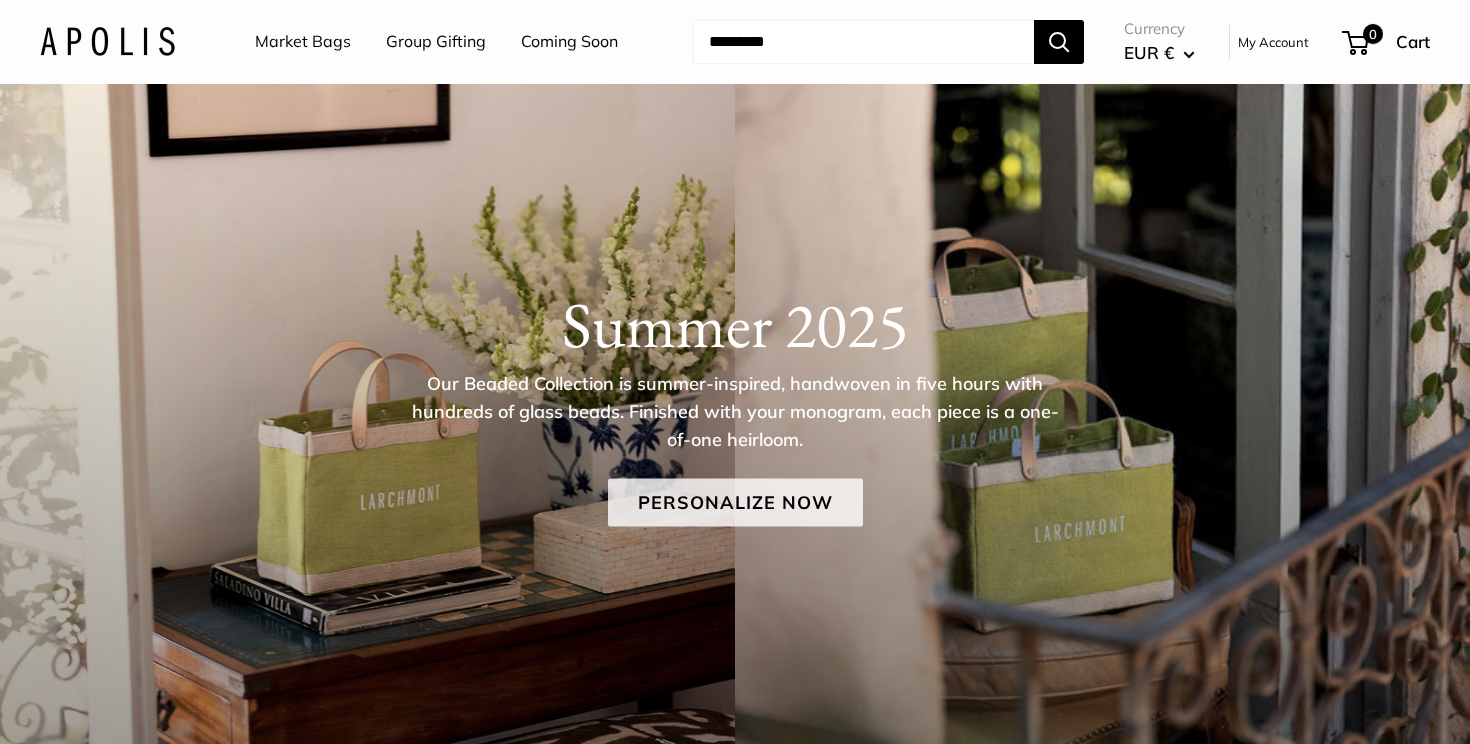click on "Personalize Now" at bounding box center [735, 503] 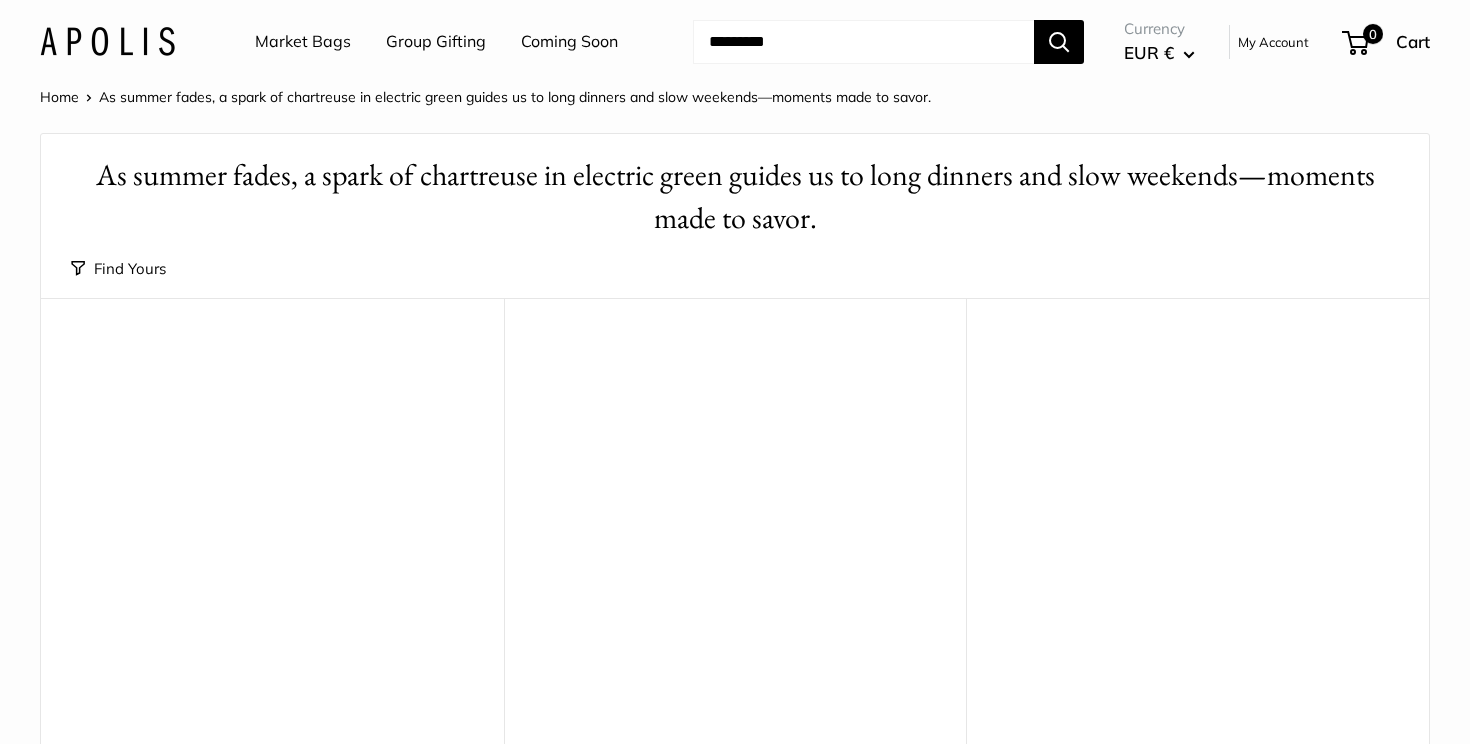 scroll, scrollTop: 0, scrollLeft: 0, axis: both 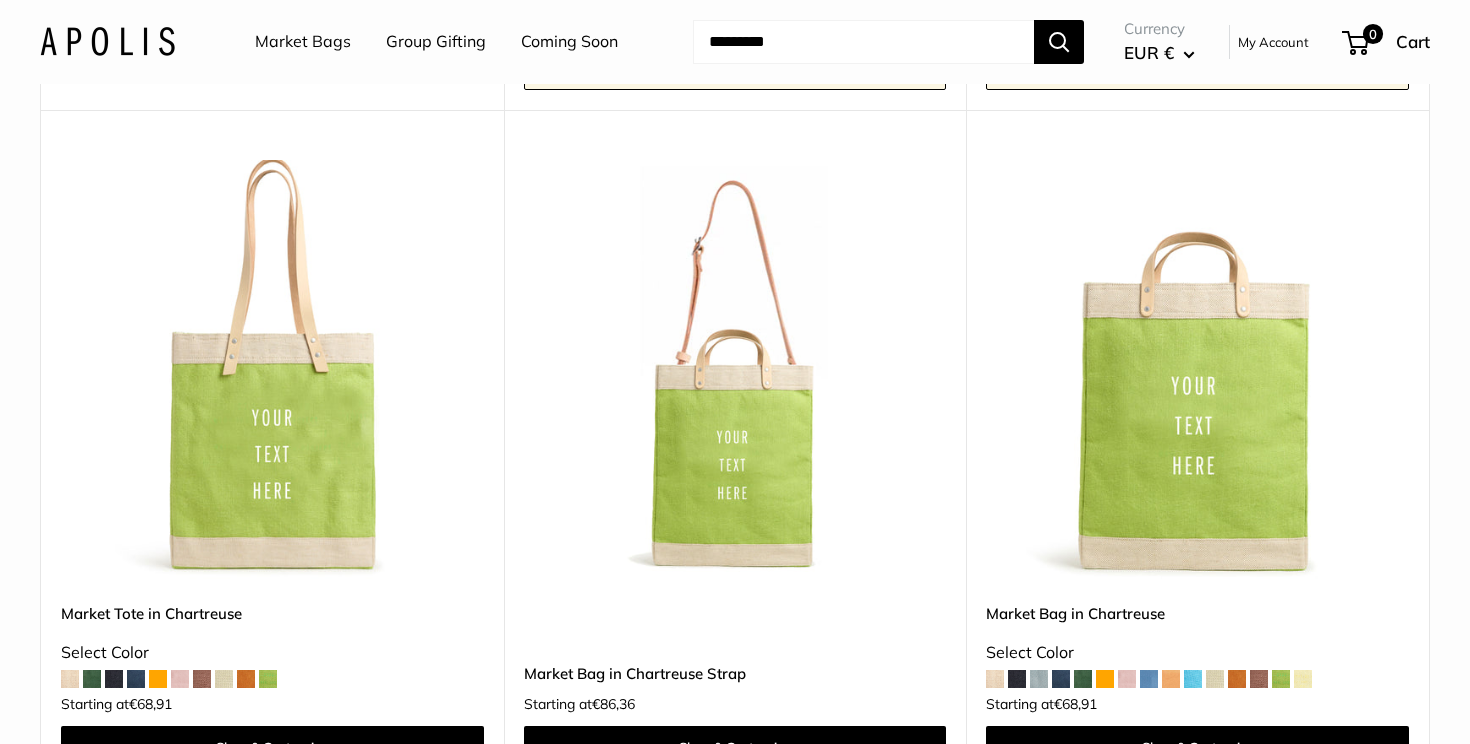 click at bounding box center (0, 0) 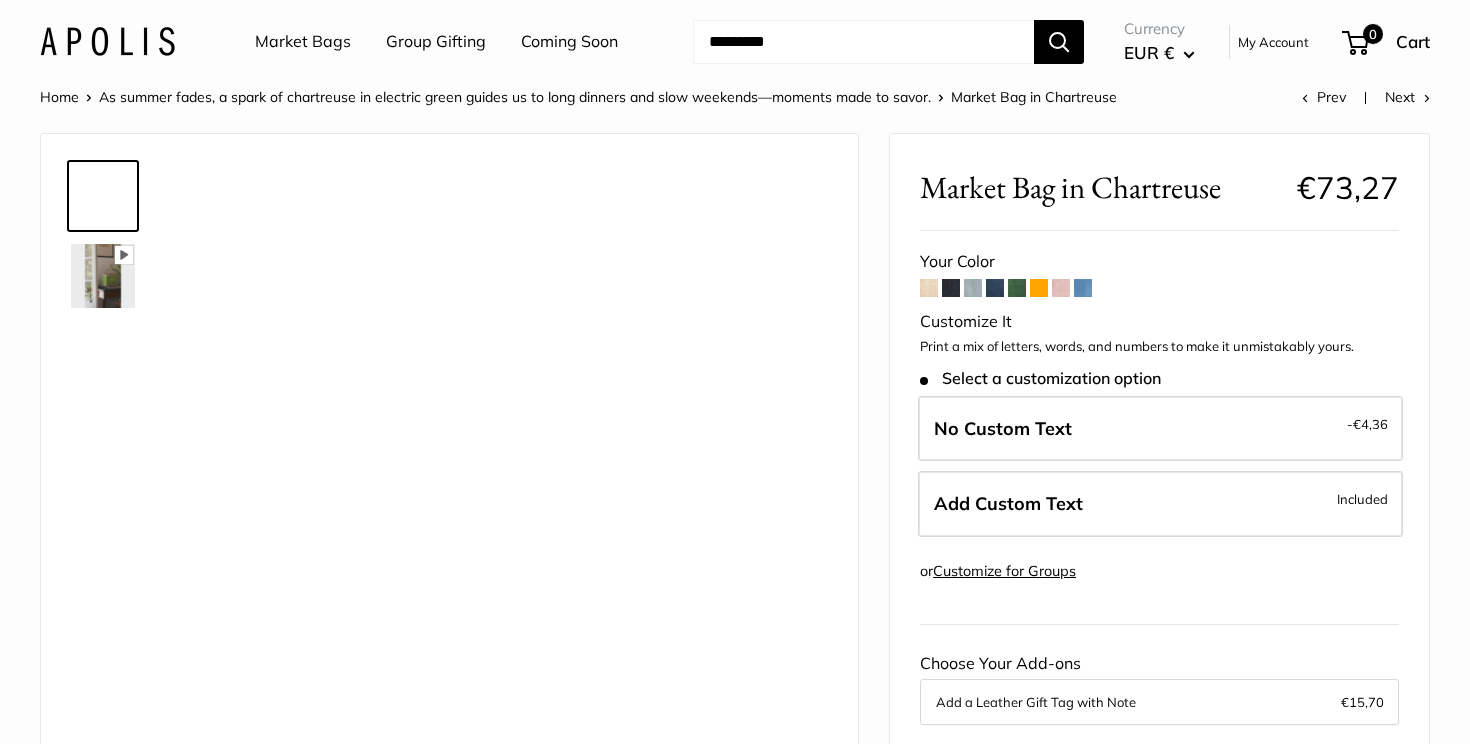 scroll, scrollTop: 0, scrollLeft: 0, axis: both 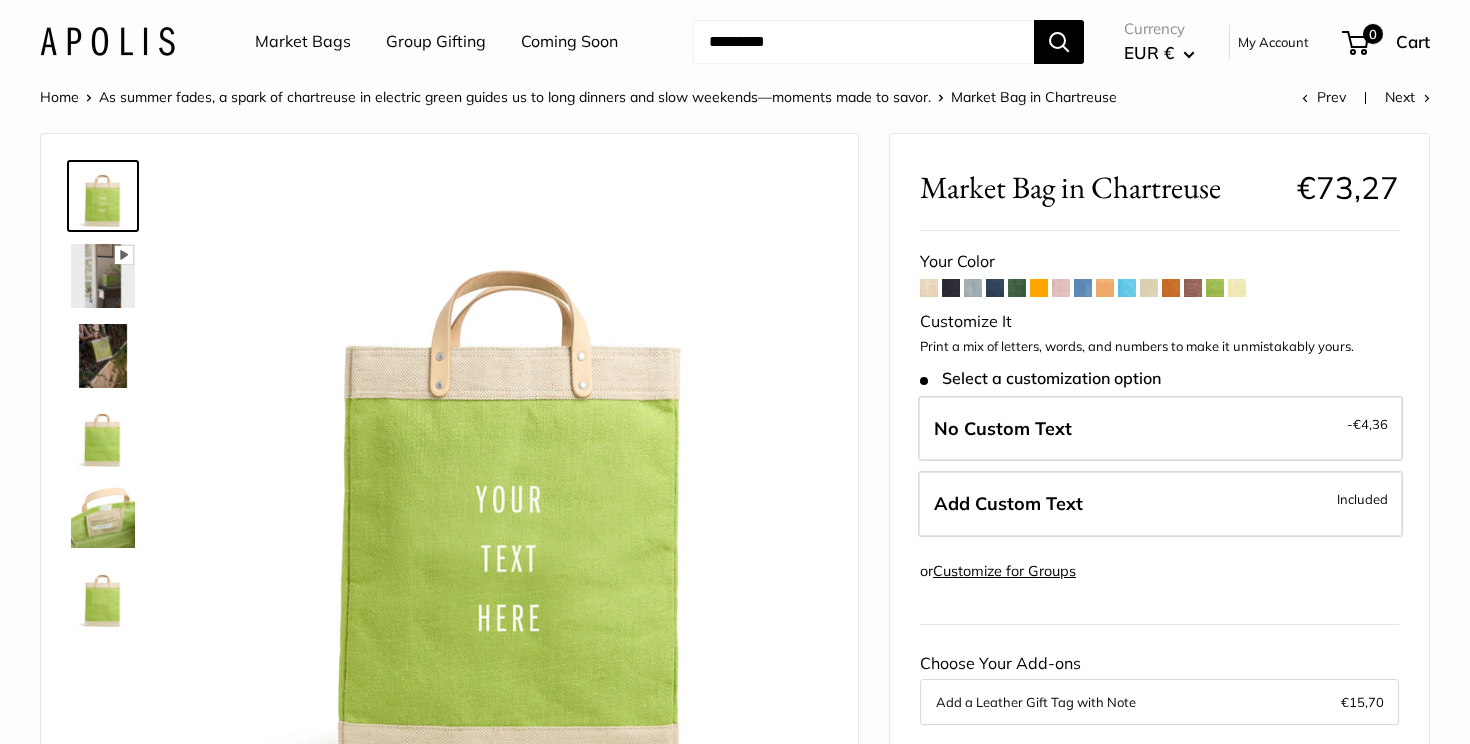 click at bounding box center [1039, 288] 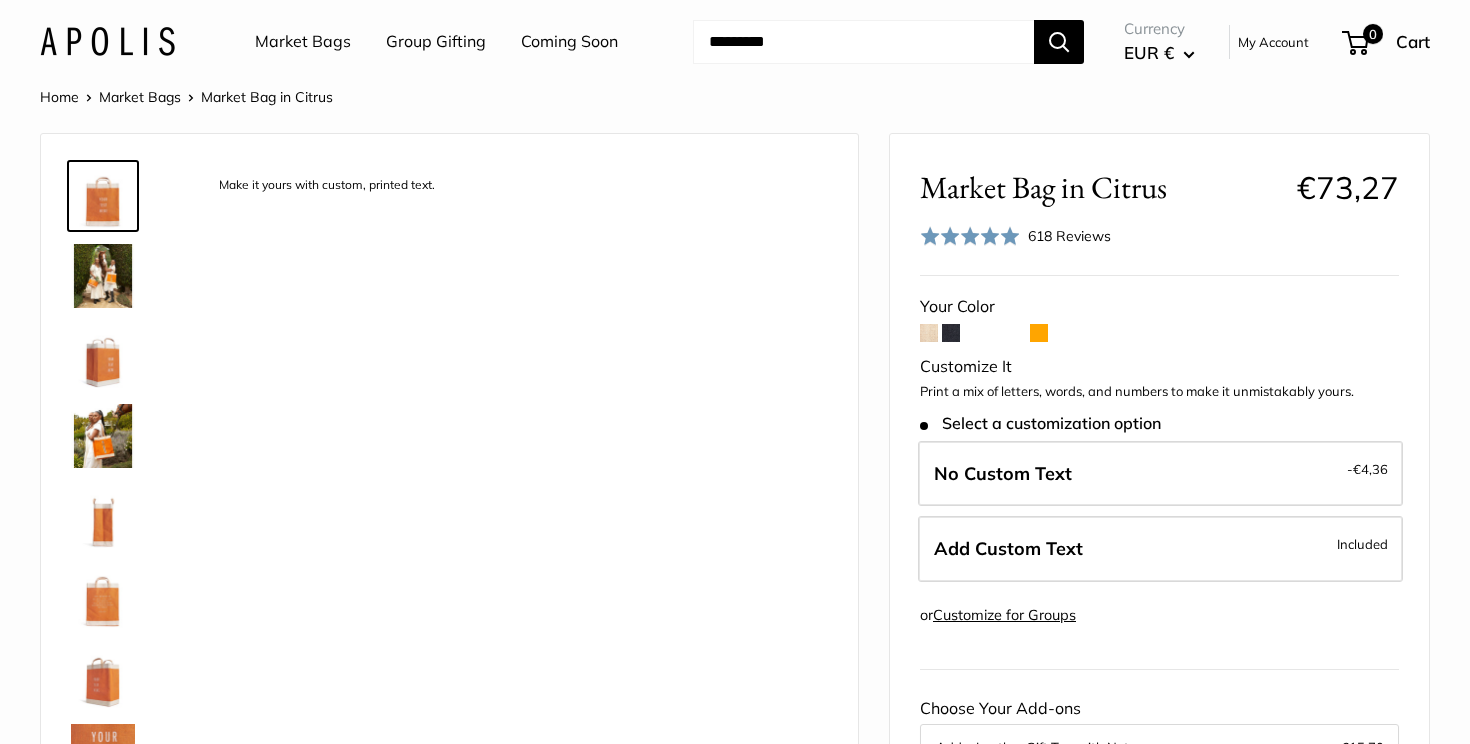 scroll, scrollTop: 0, scrollLeft: 0, axis: both 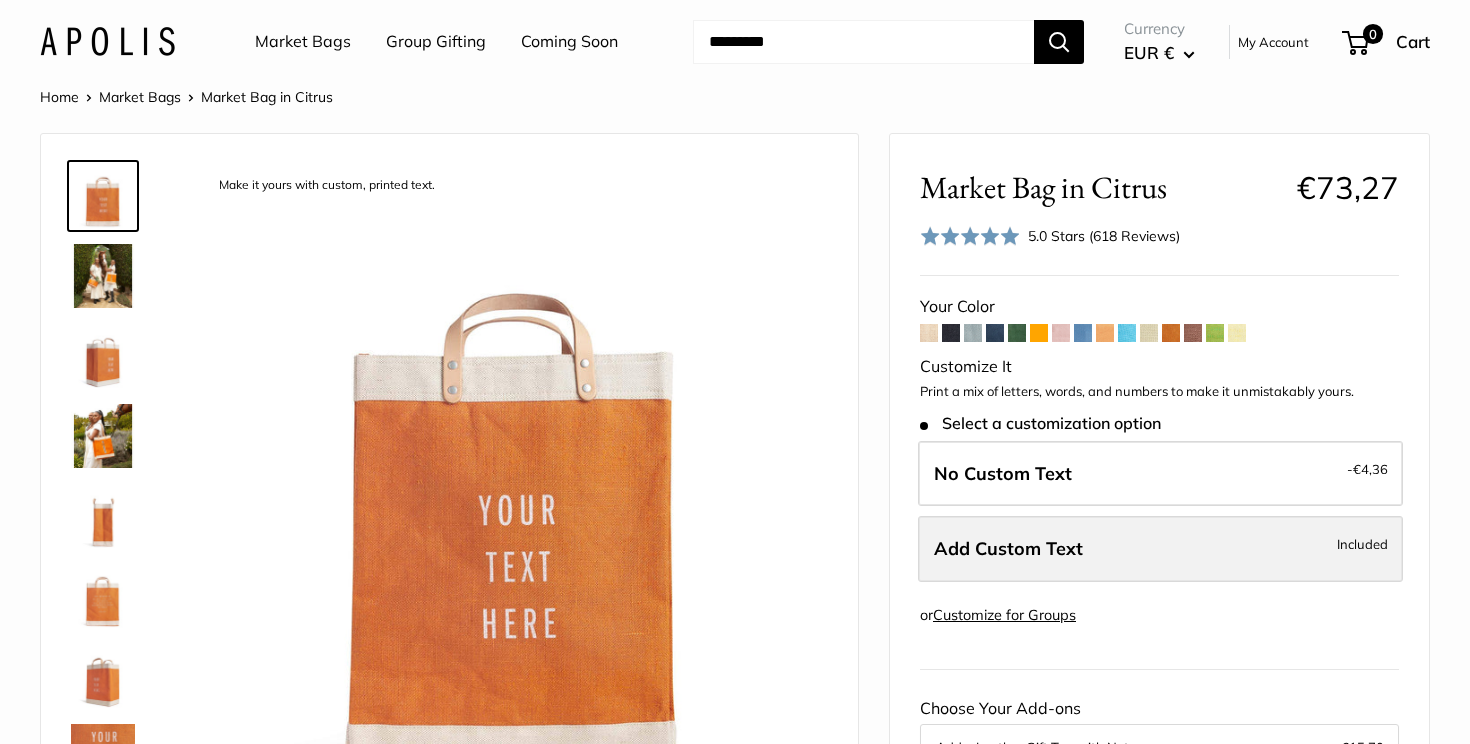 click on "Add Custom Text" at bounding box center (1008, 548) 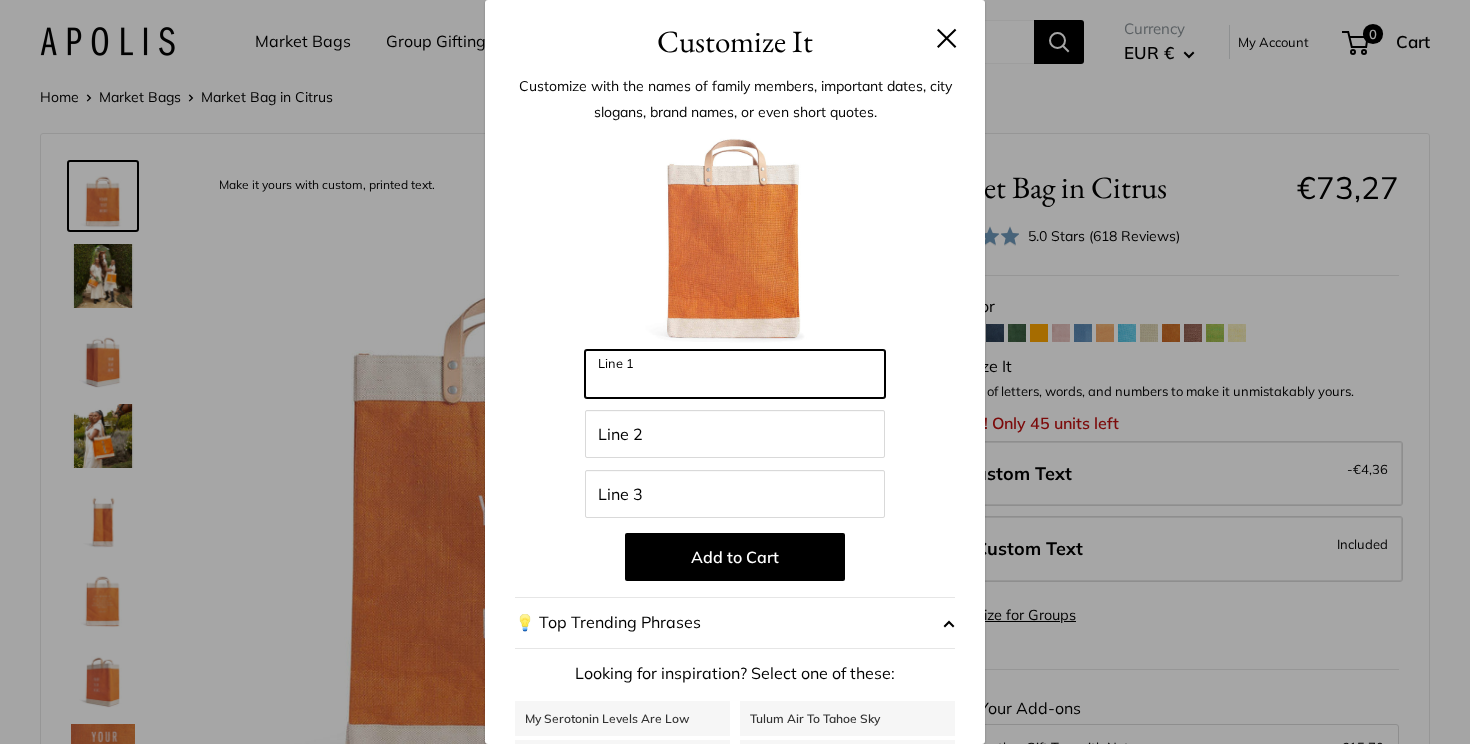 click on "Line 1" at bounding box center [735, 374] 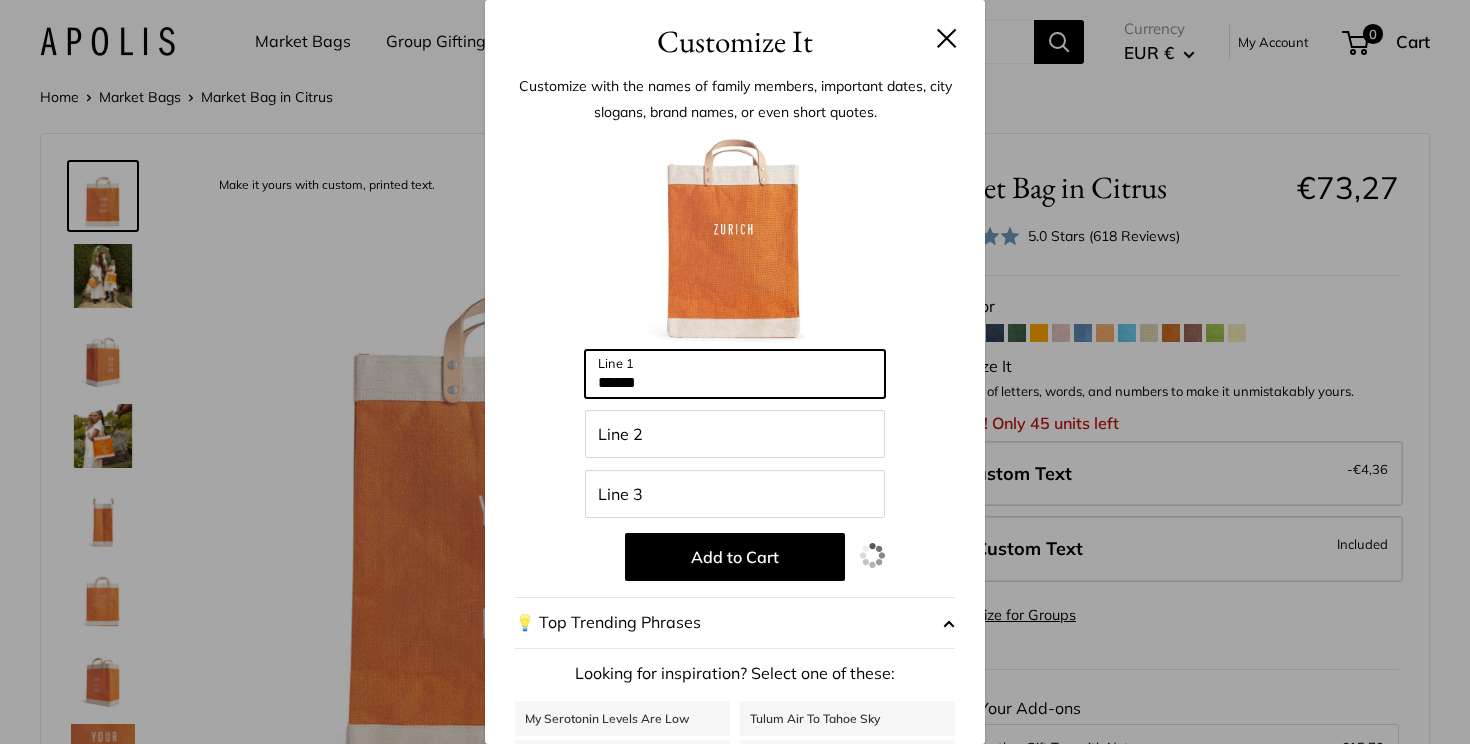 type on "******" 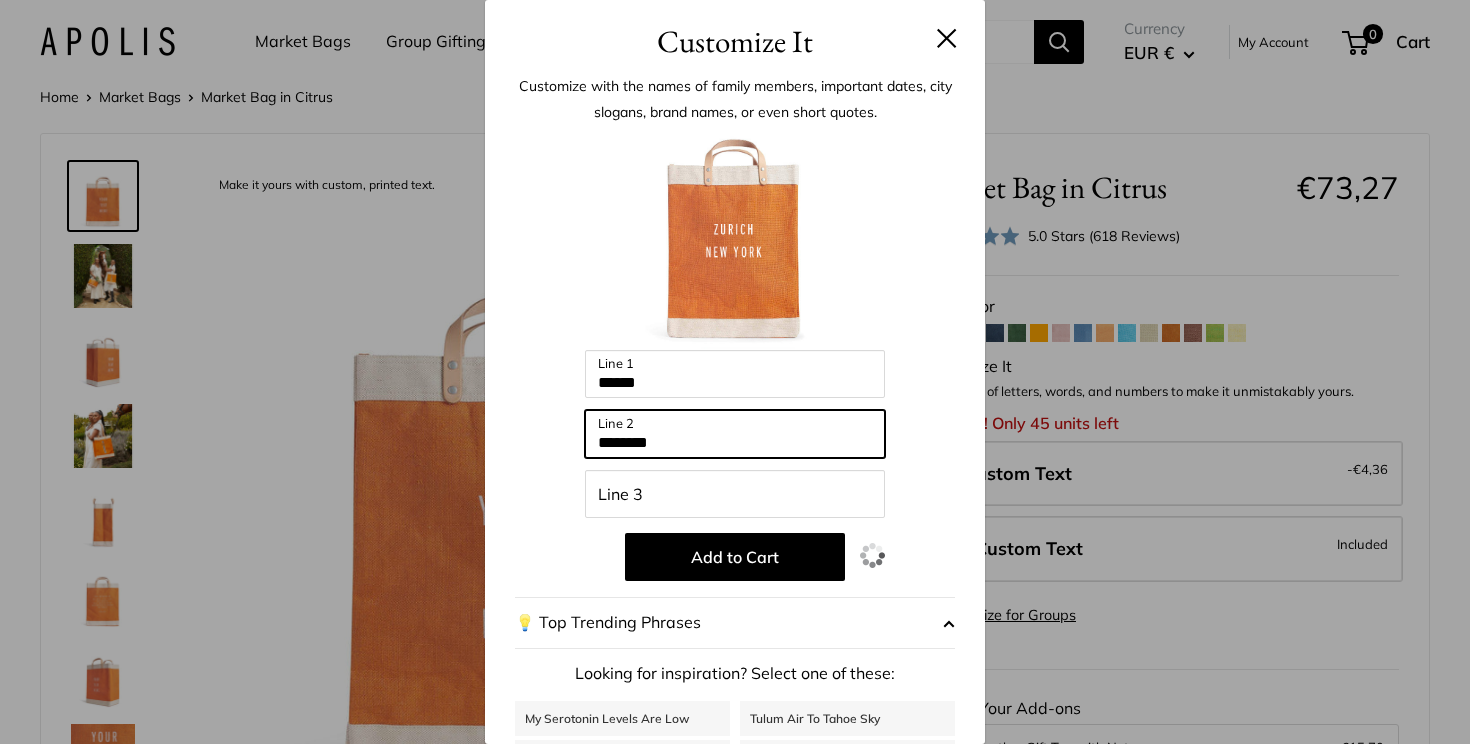 type on "********" 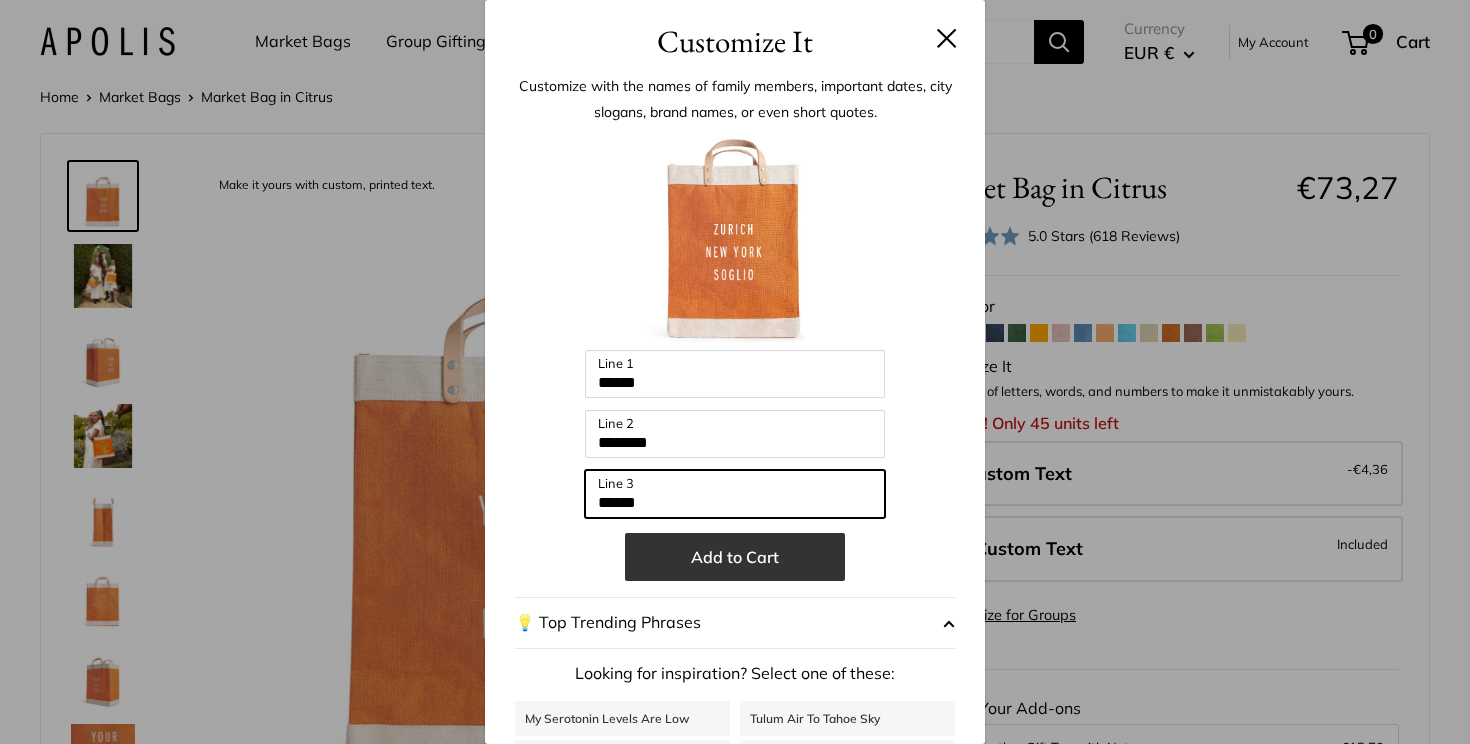 type on "******" 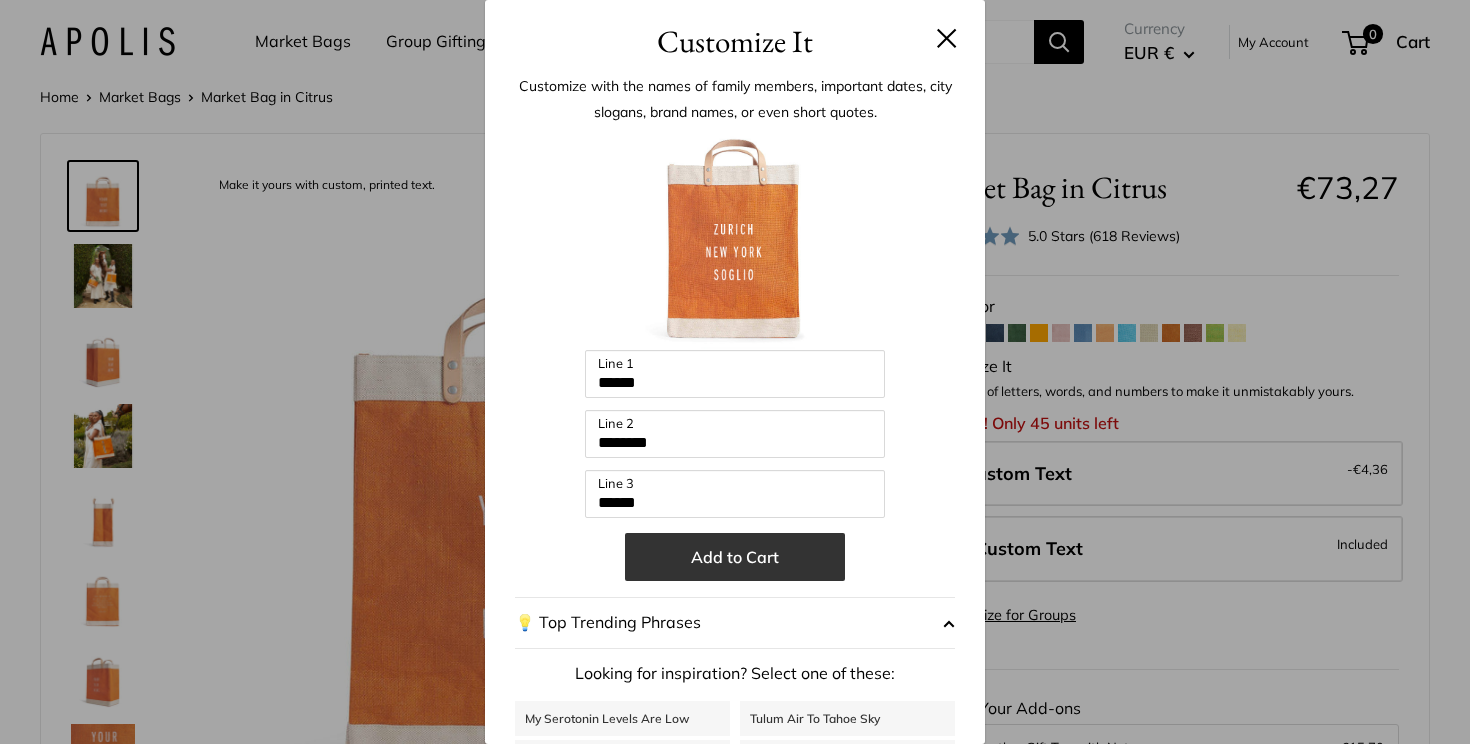 click on "Add to Cart" at bounding box center (735, 557) 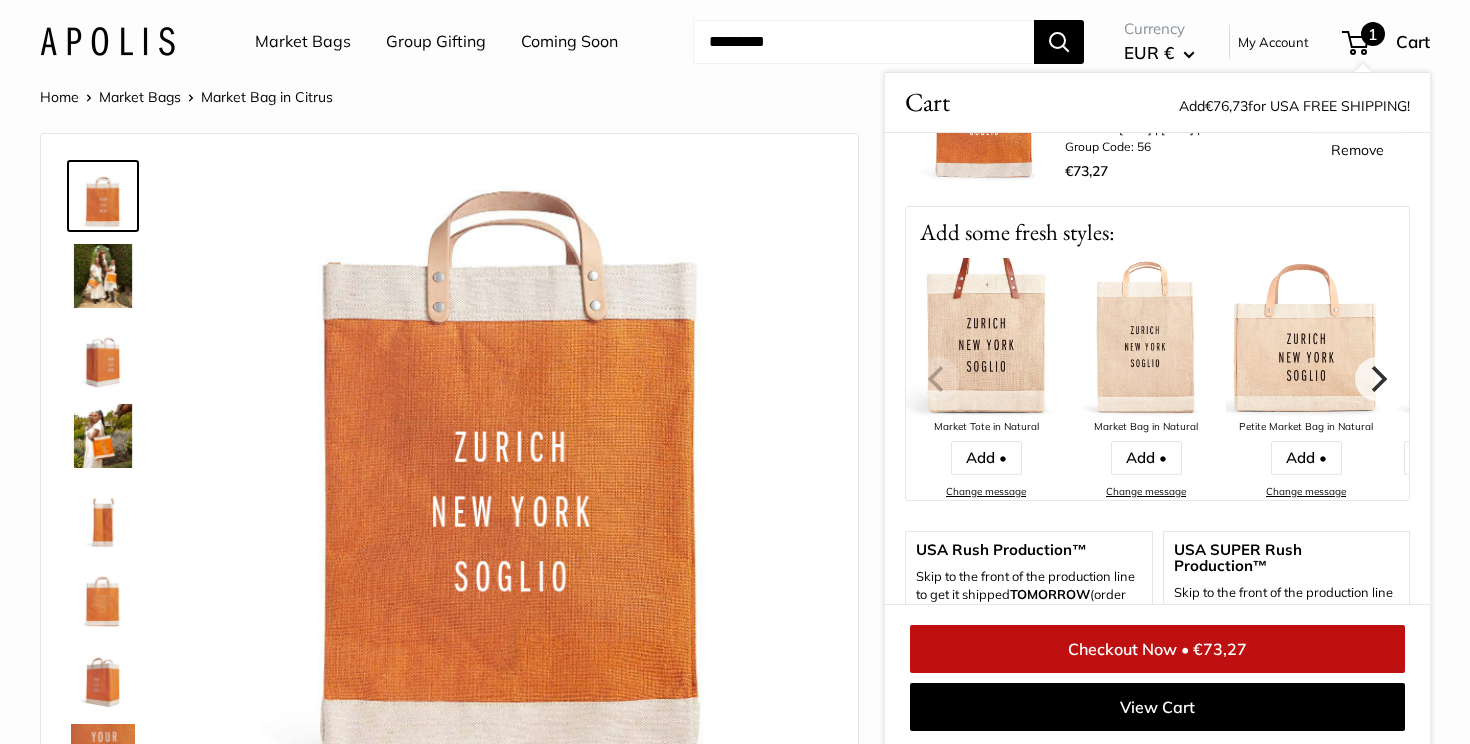 scroll, scrollTop: 140, scrollLeft: 0, axis: vertical 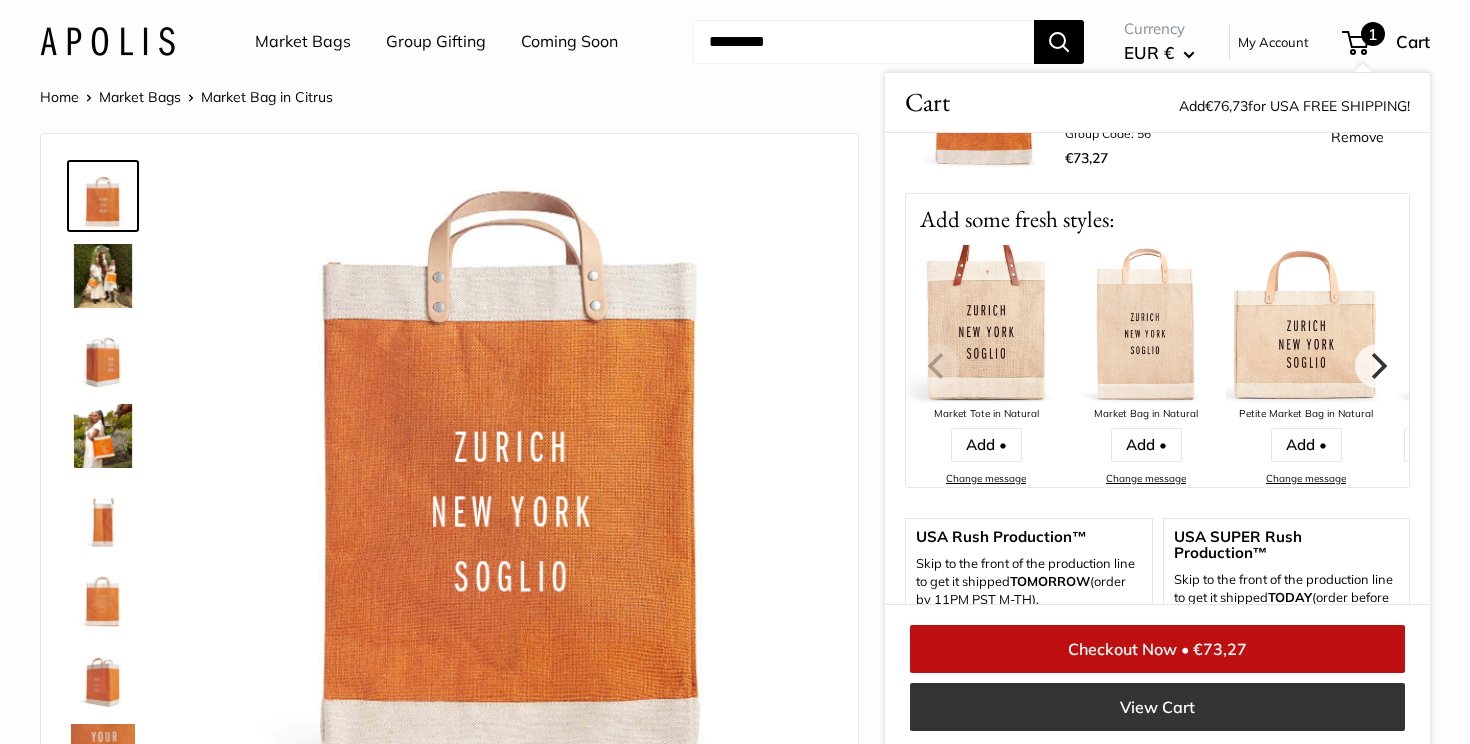 click on "View Cart" at bounding box center (1157, 707) 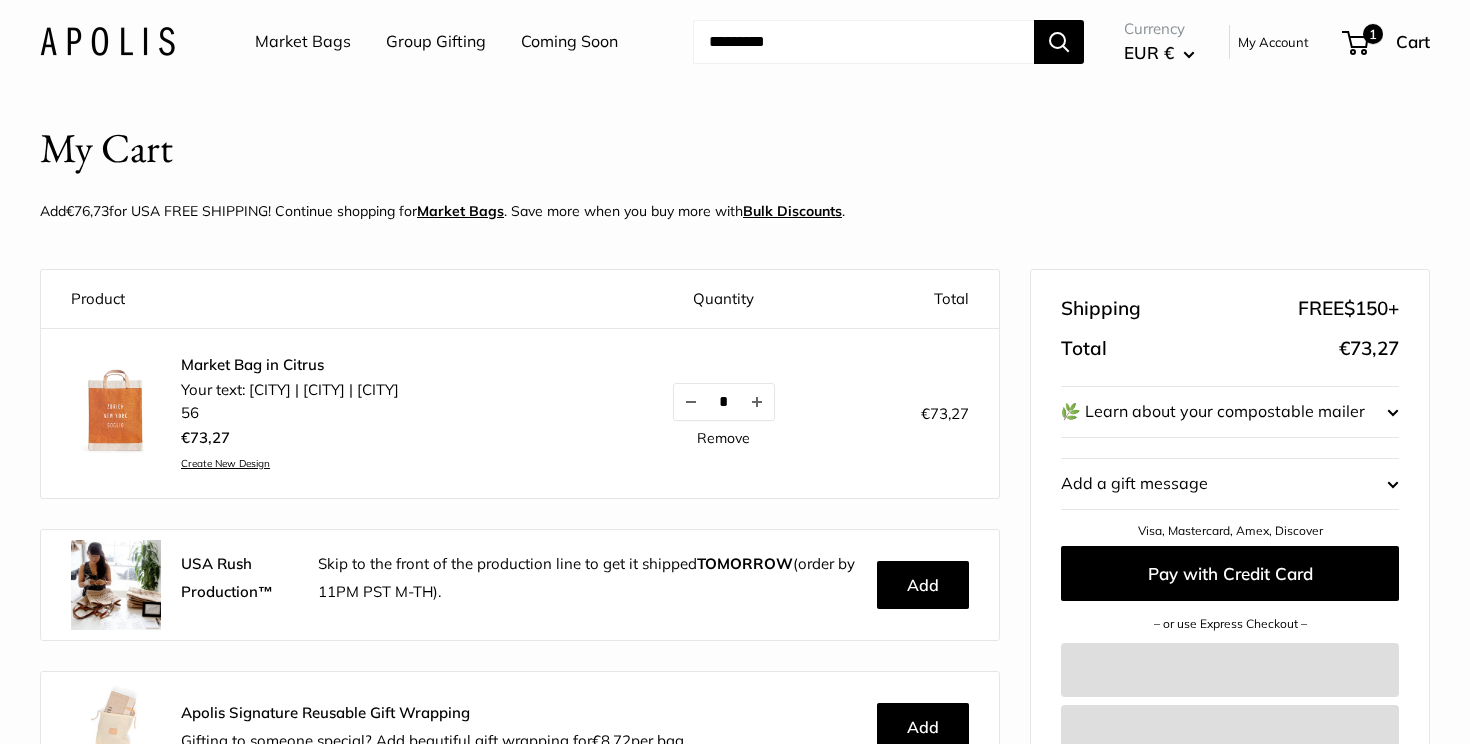 scroll, scrollTop: 0, scrollLeft: 0, axis: both 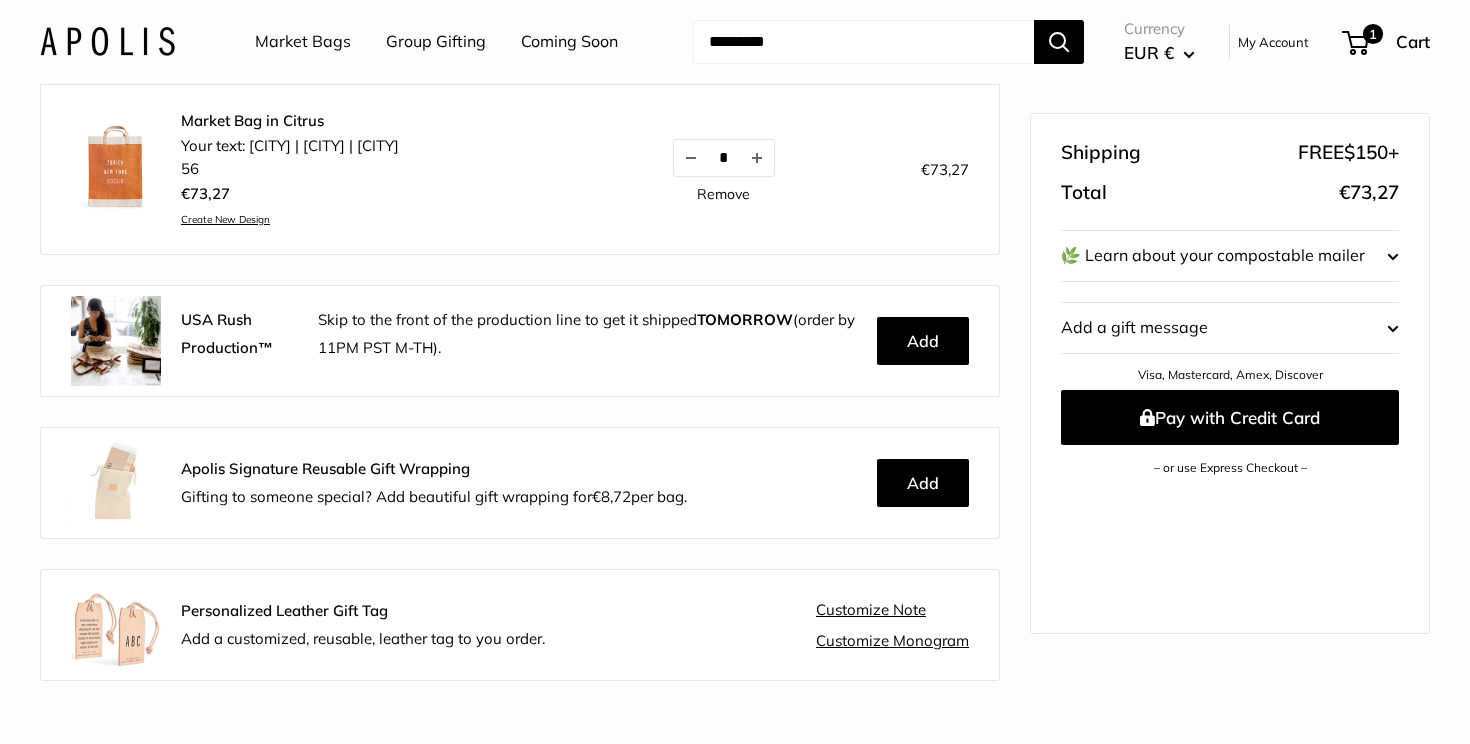 click at bounding box center [116, 483] 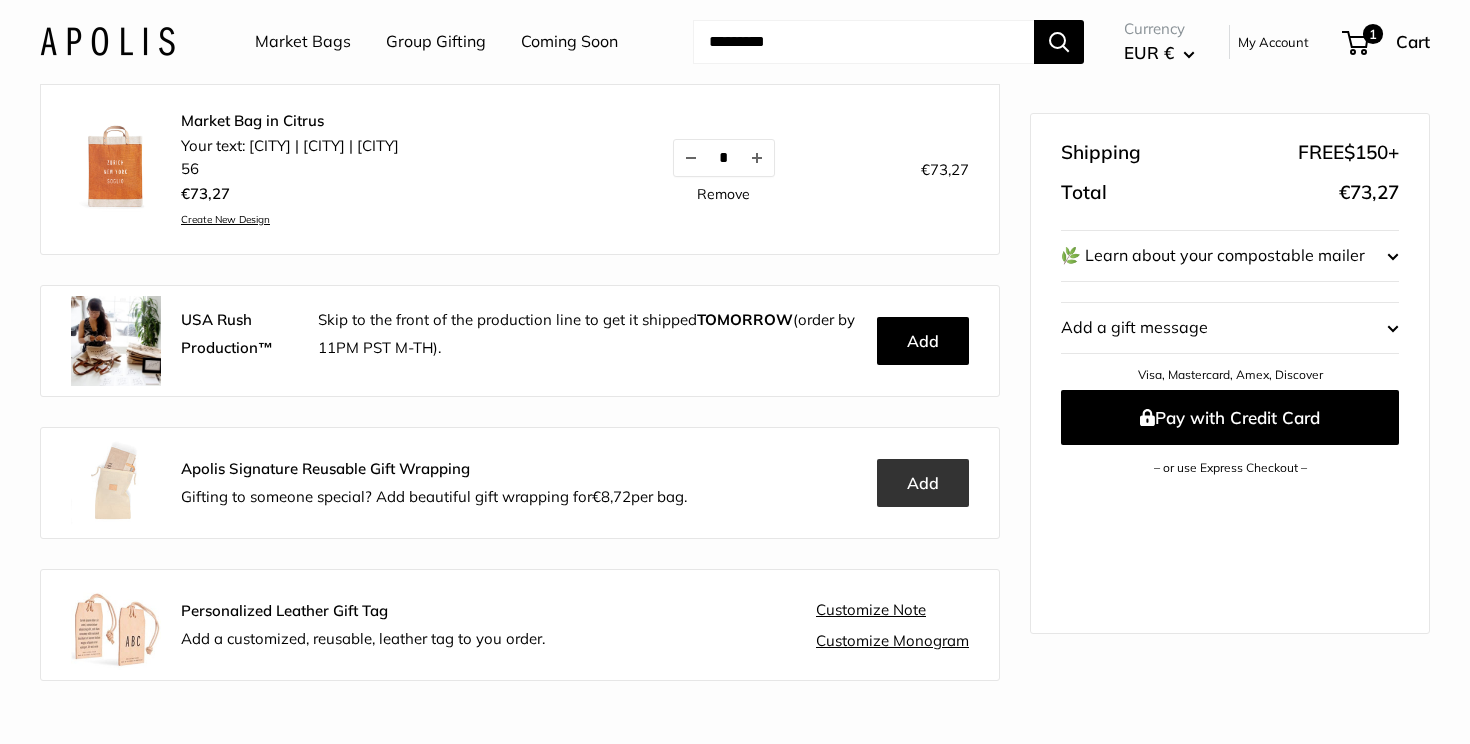 click on "Add" at bounding box center [923, 483] 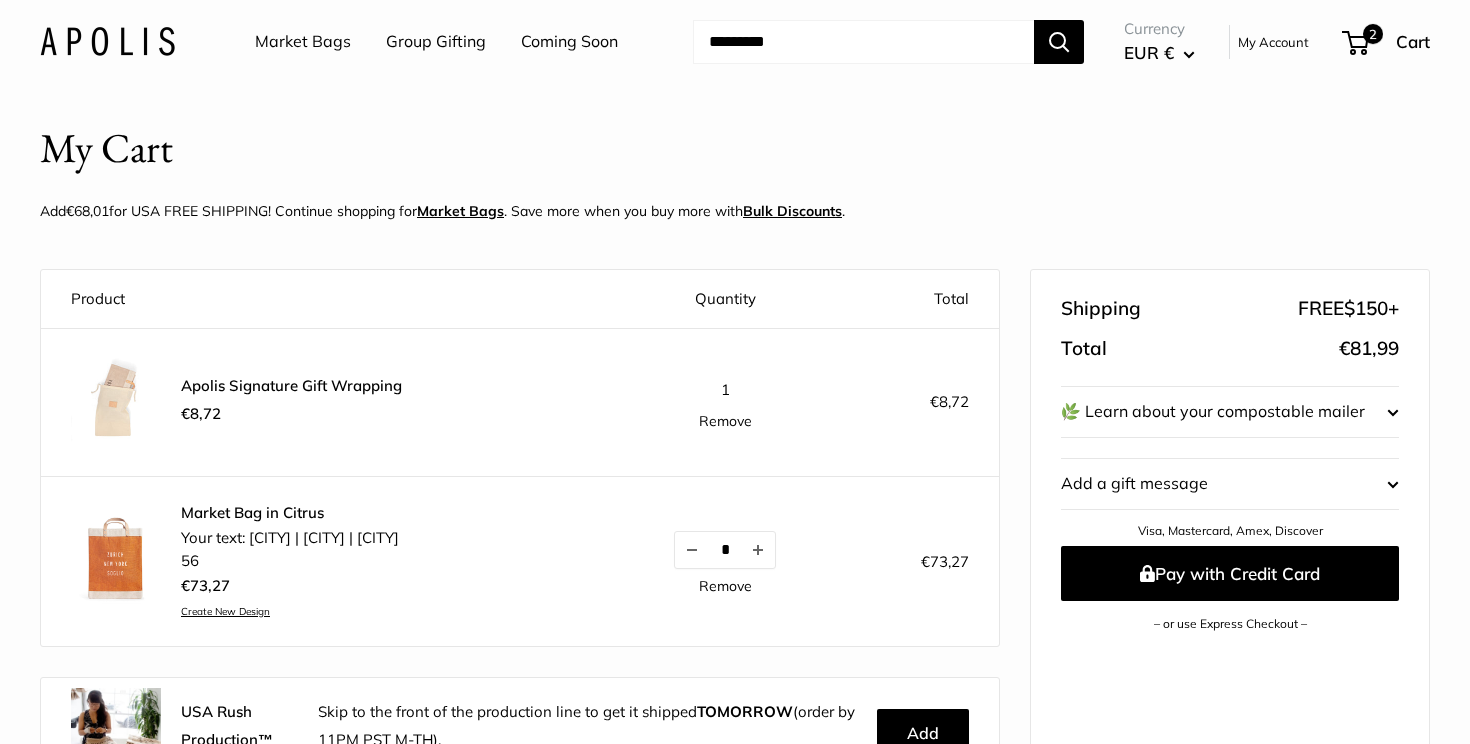 scroll, scrollTop: 0, scrollLeft: 0, axis: both 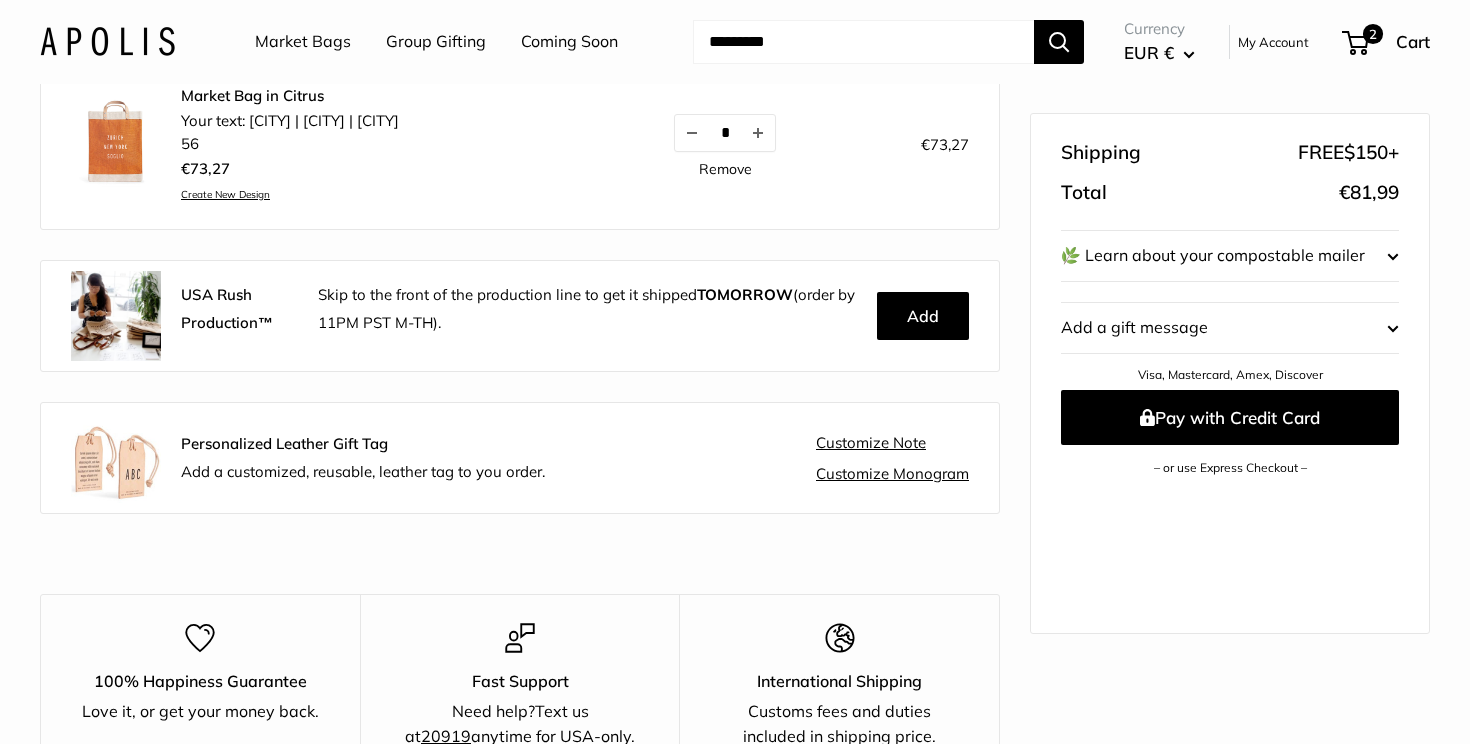 click on "Customize Note" at bounding box center (871, 443) 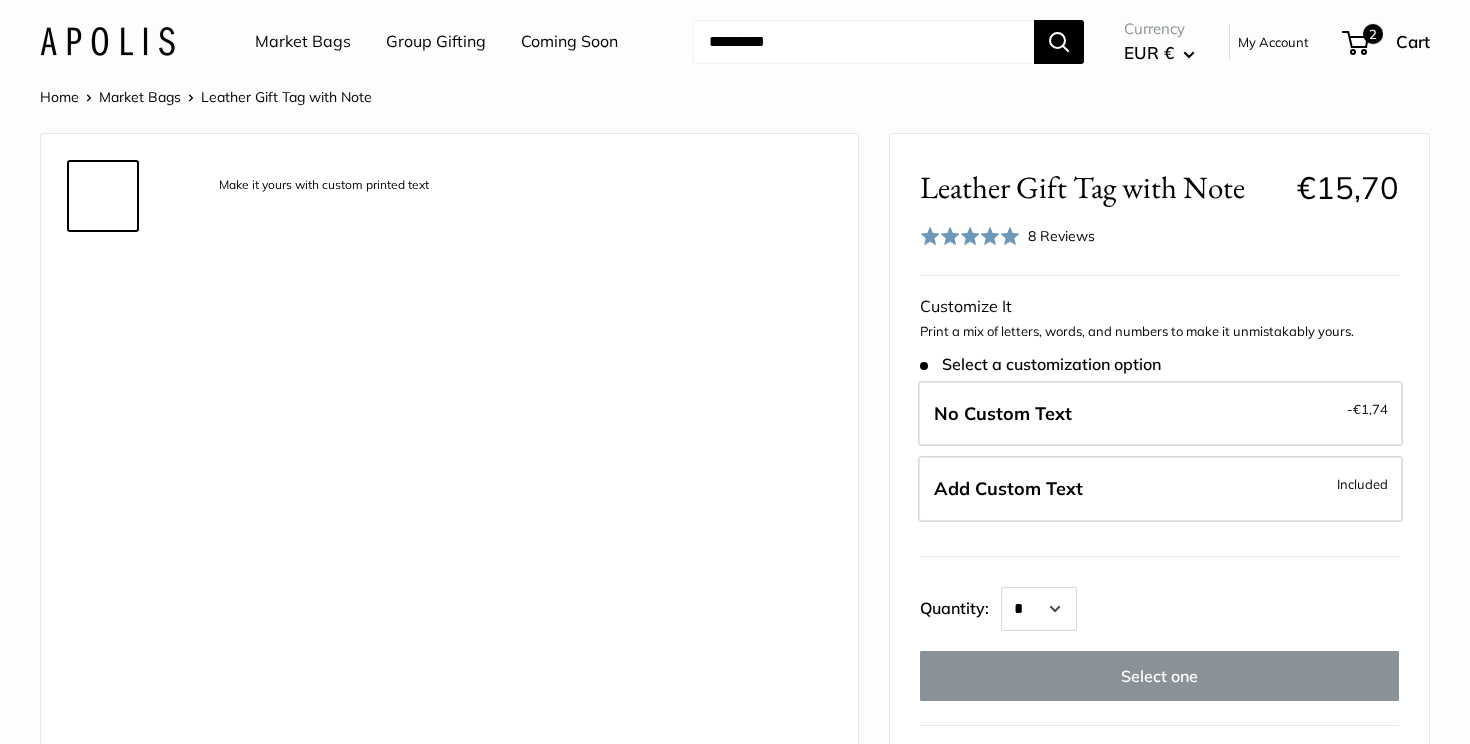 scroll, scrollTop: 0, scrollLeft: 0, axis: both 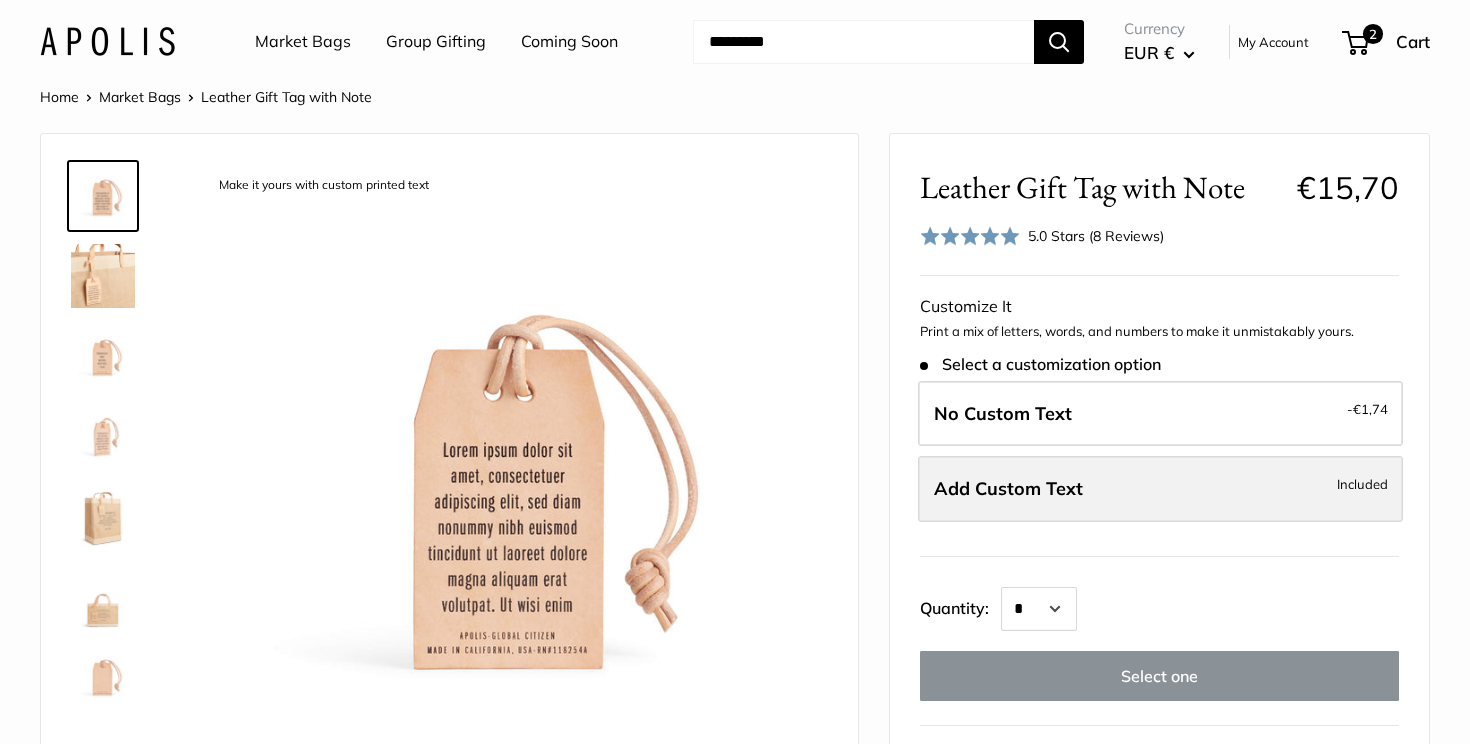 click on "Add Custom Text" at bounding box center (1008, 488) 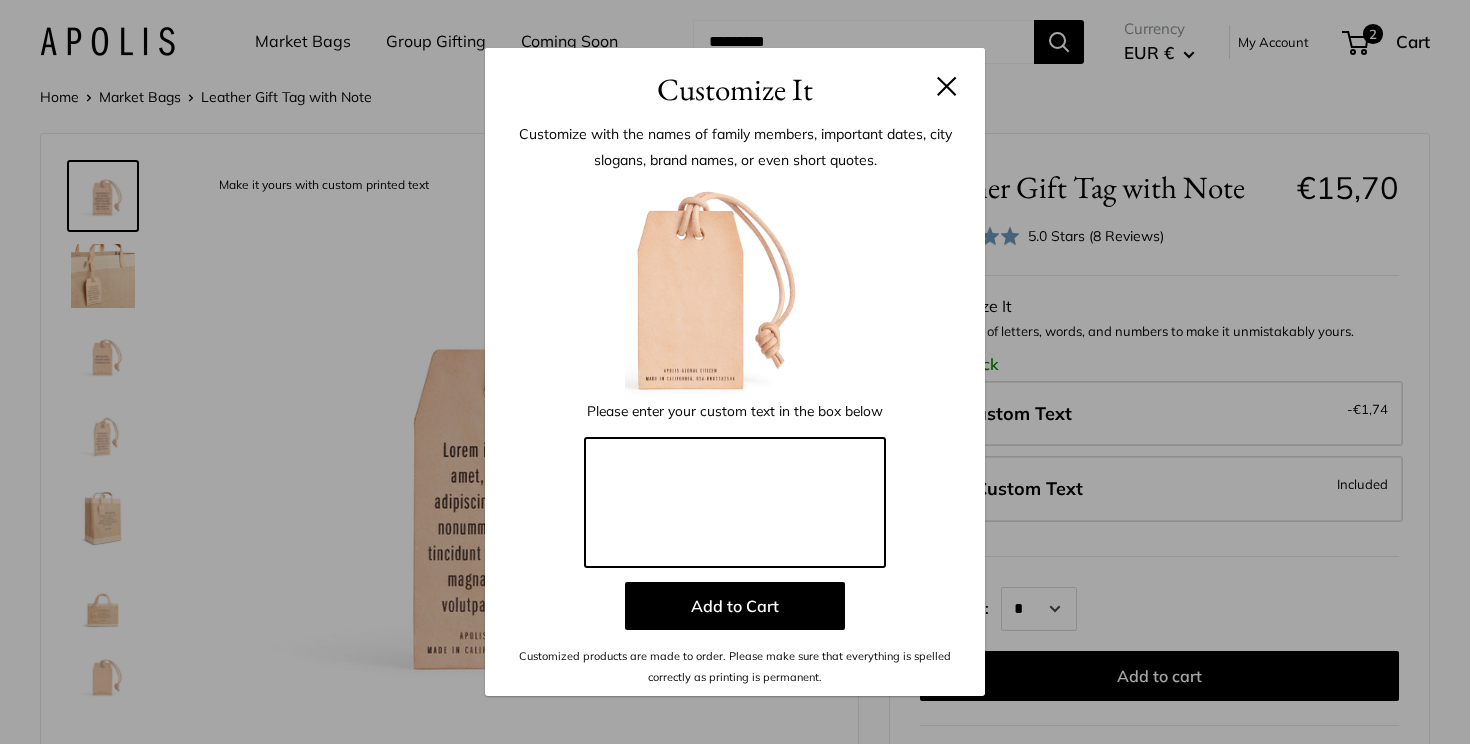 click at bounding box center (735, 503) 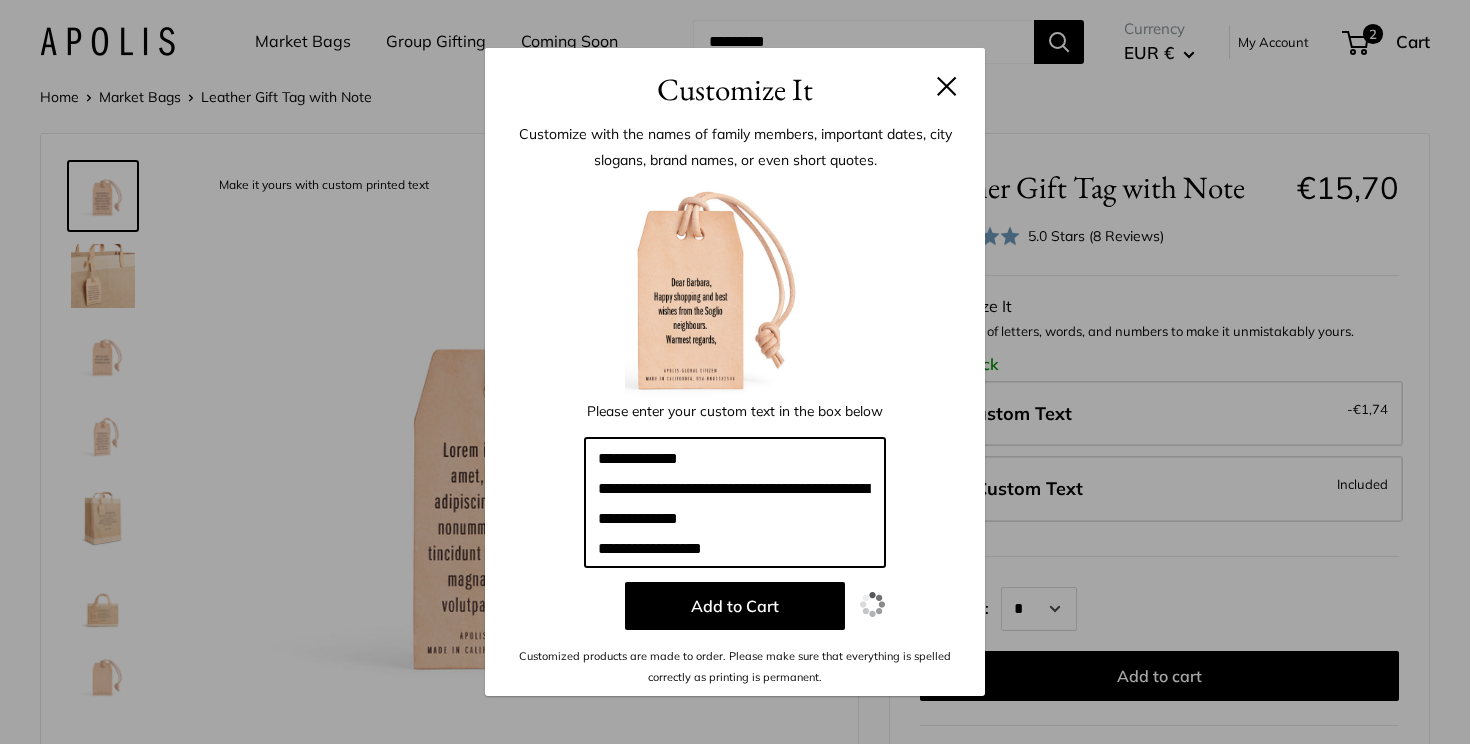 scroll, scrollTop: 18, scrollLeft: 0, axis: vertical 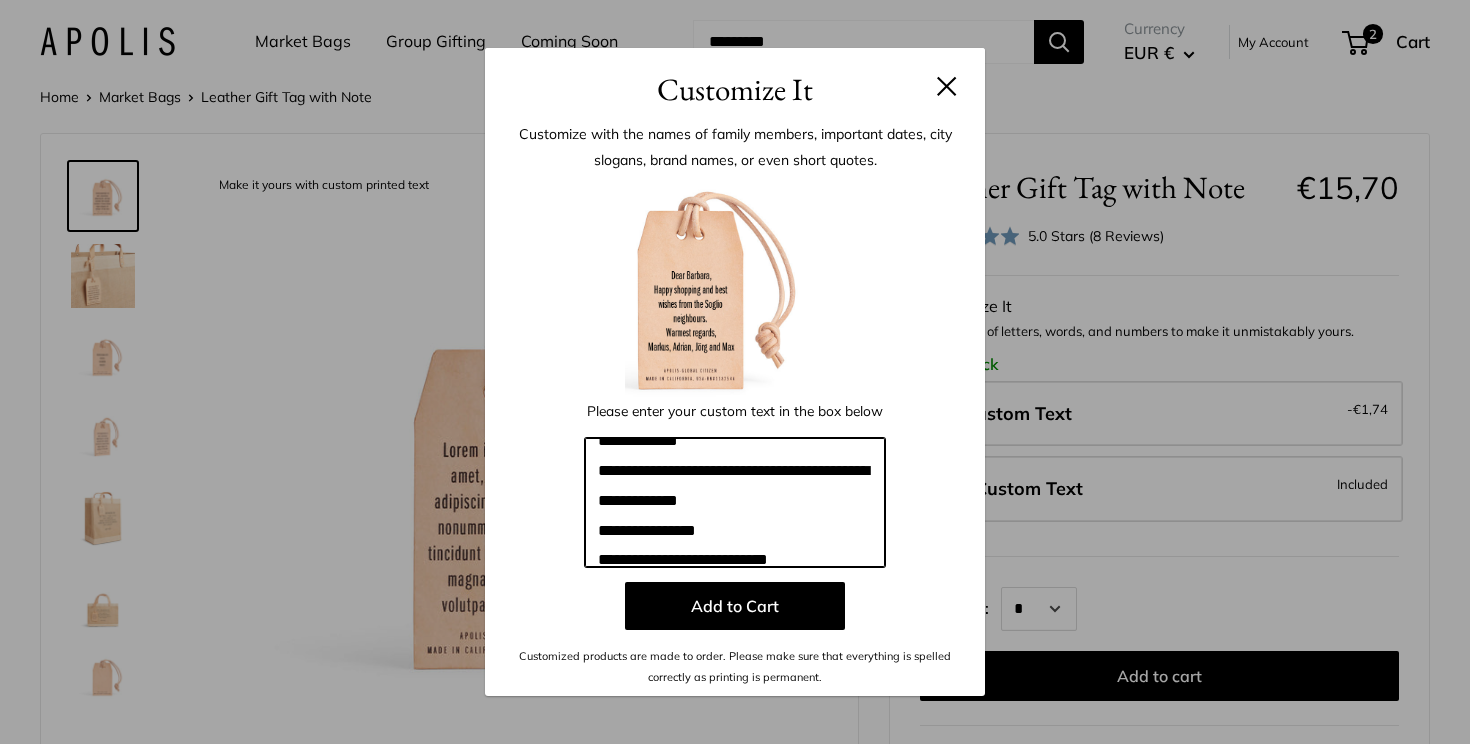 click on "**********" at bounding box center [735, 503] 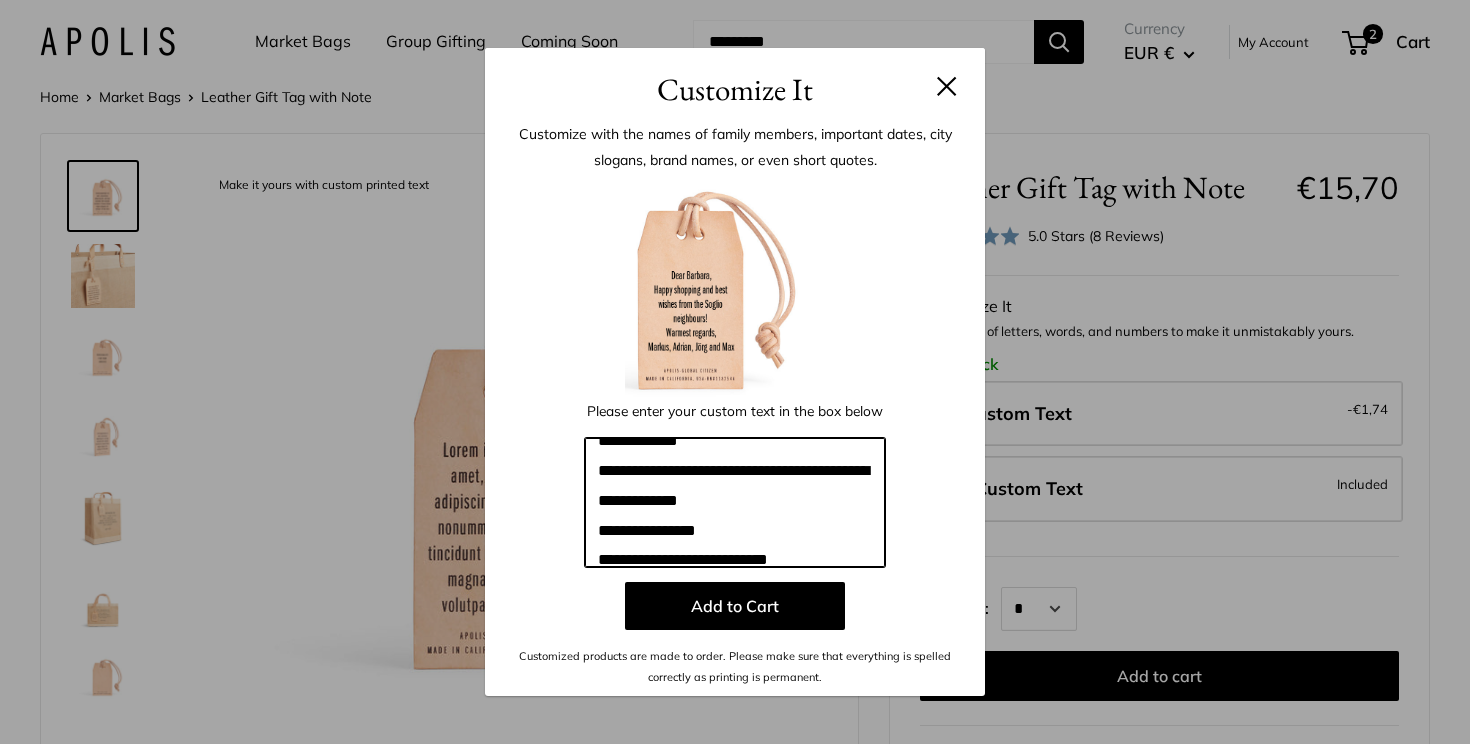 drag, startPoint x: 738, startPoint y: 525, endPoint x: 604, endPoint y: 526, distance: 134.00374 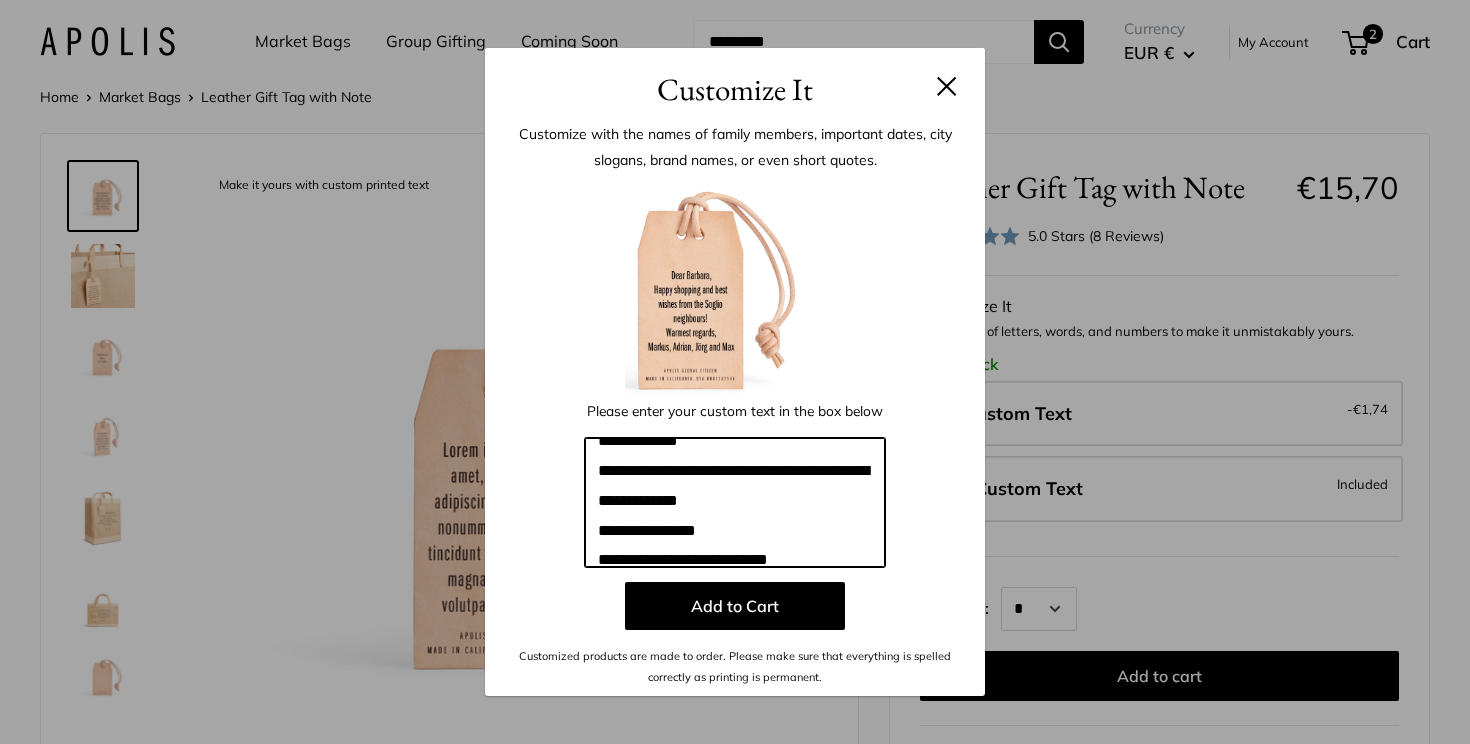 click on "**********" at bounding box center (735, 503) 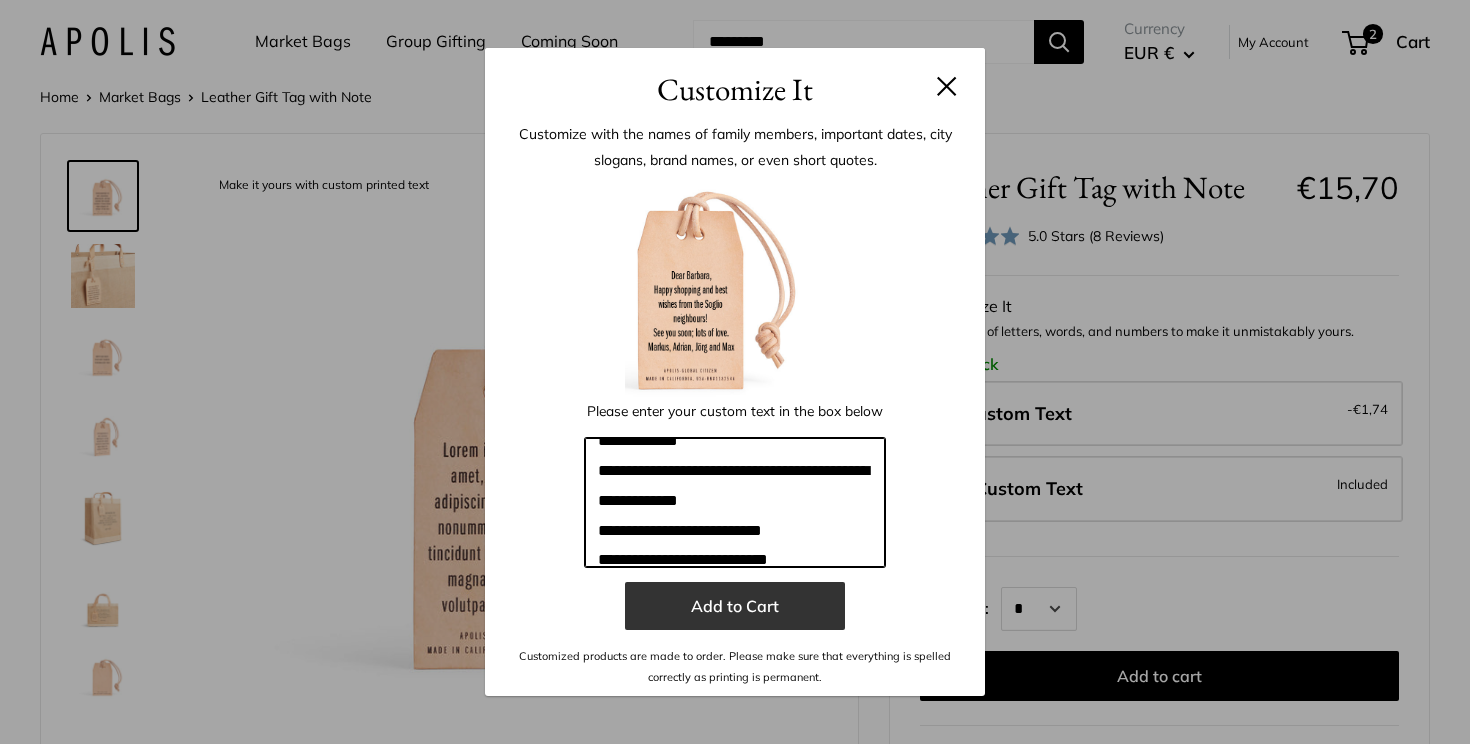 type on "**********" 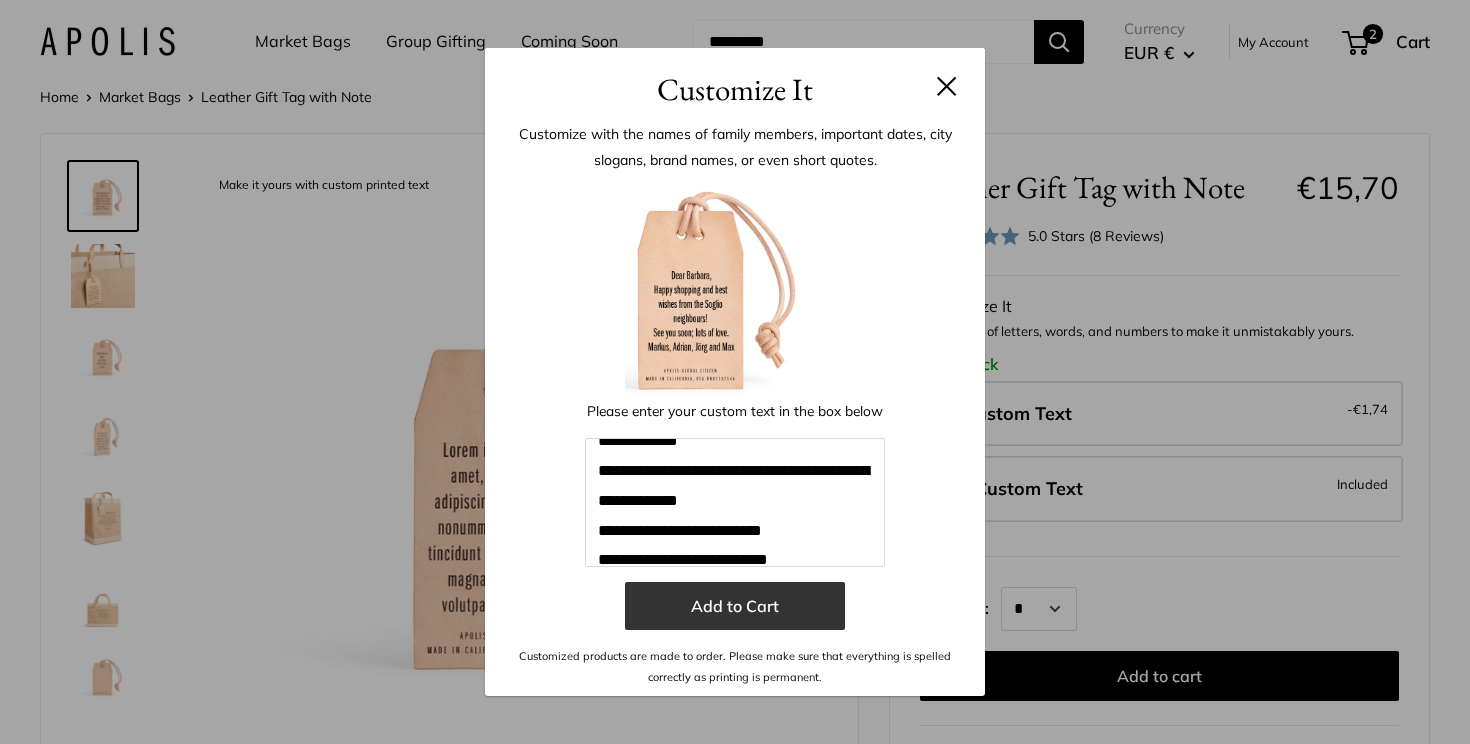 click on "Add to Cart" at bounding box center (735, 606) 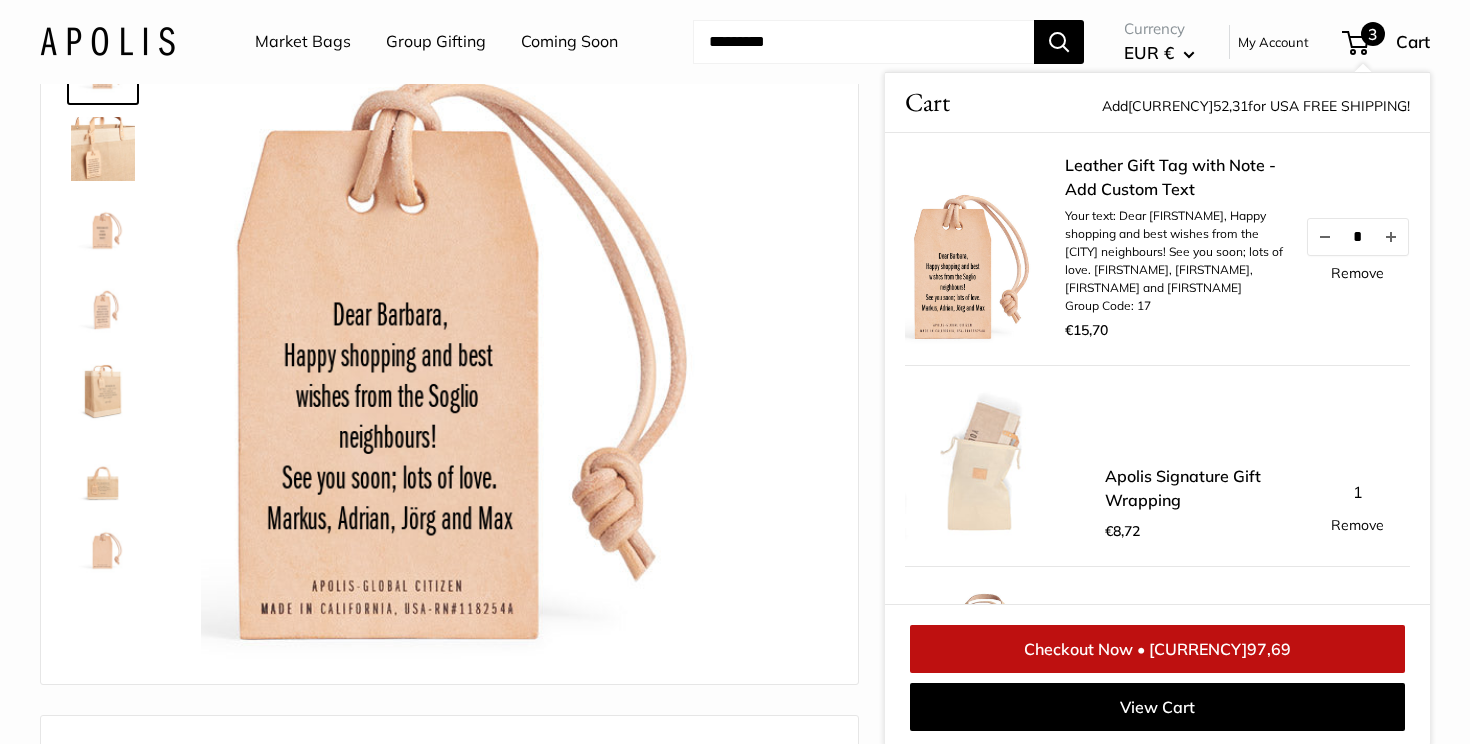 scroll, scrollTop: 129, scrollLeft: 0, axis: vertical 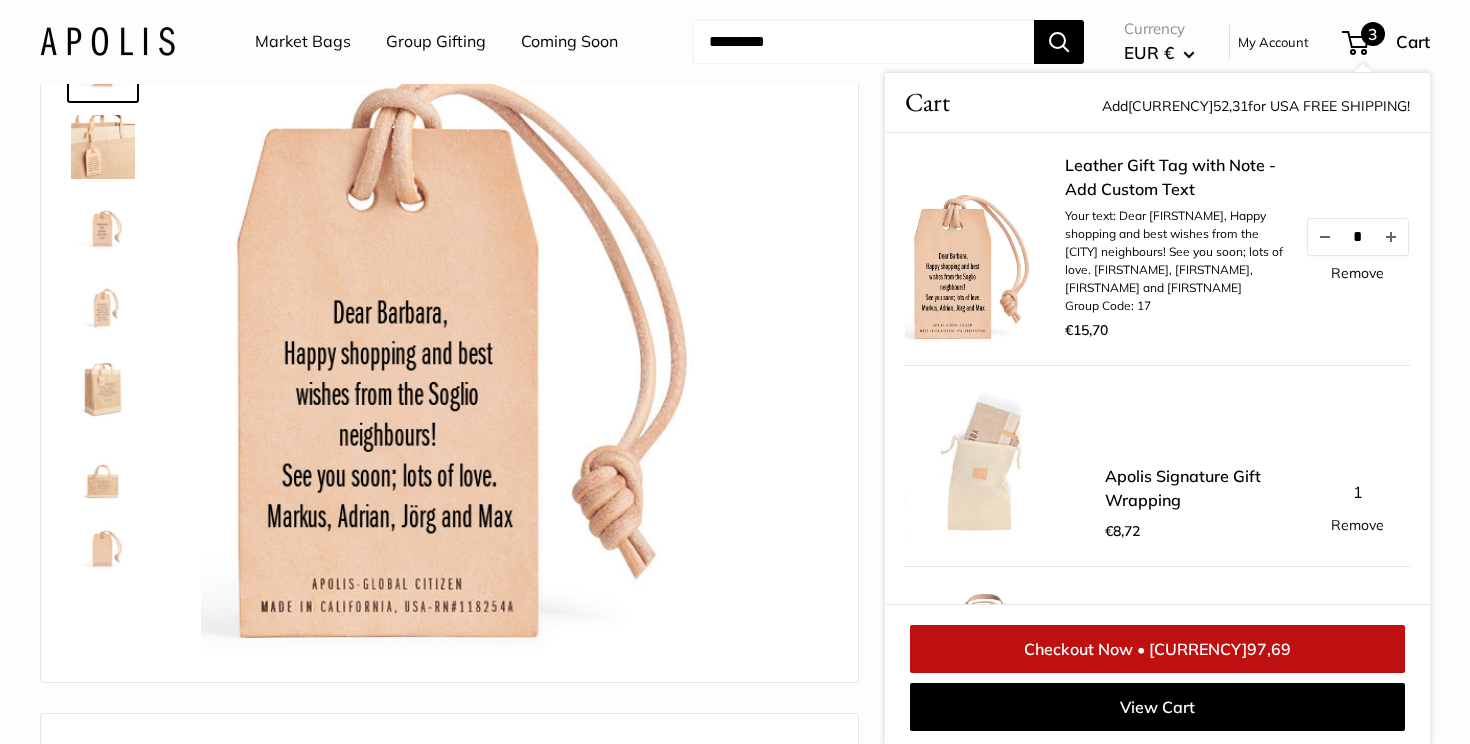 click at bounding box center [514, 348] 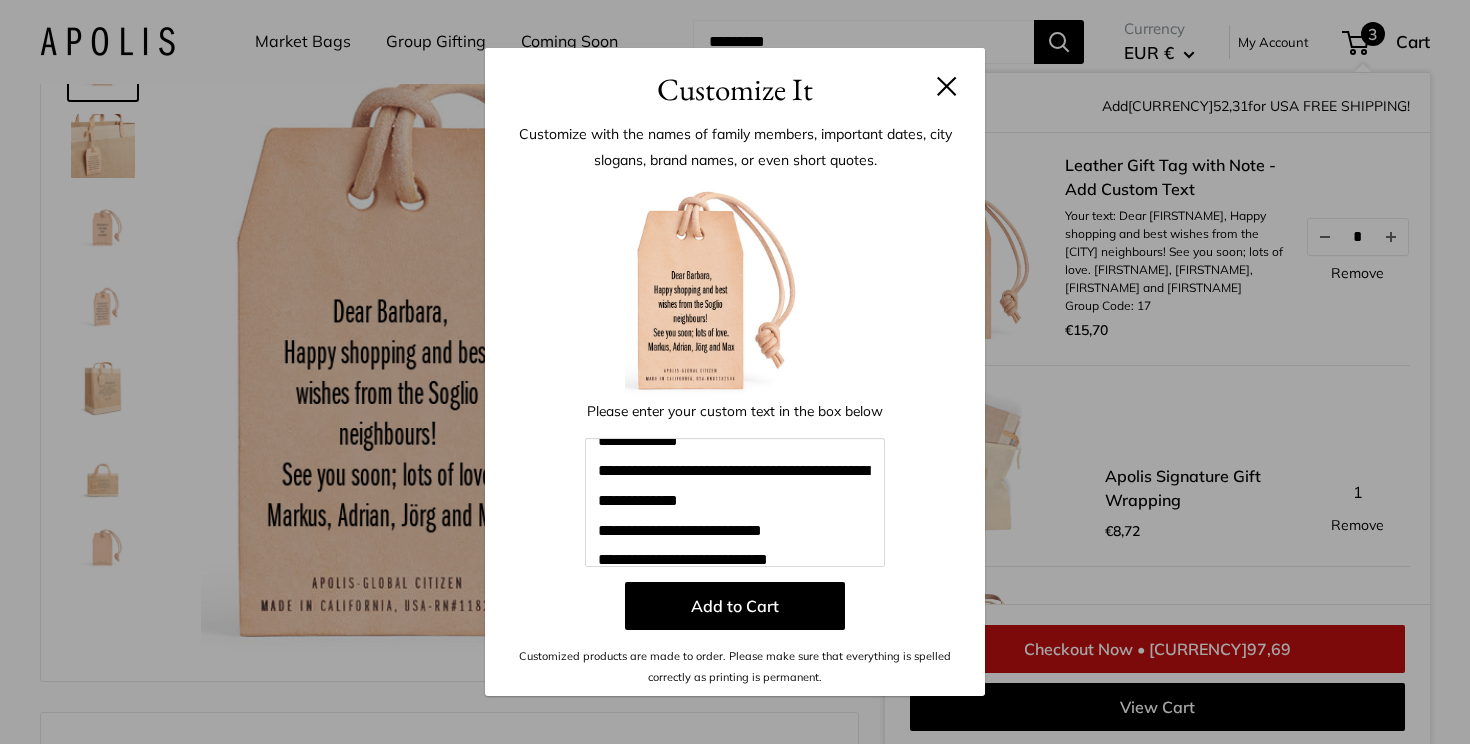 scroll, scrollTop: 131, scrollLeft: 0, axis: vertical 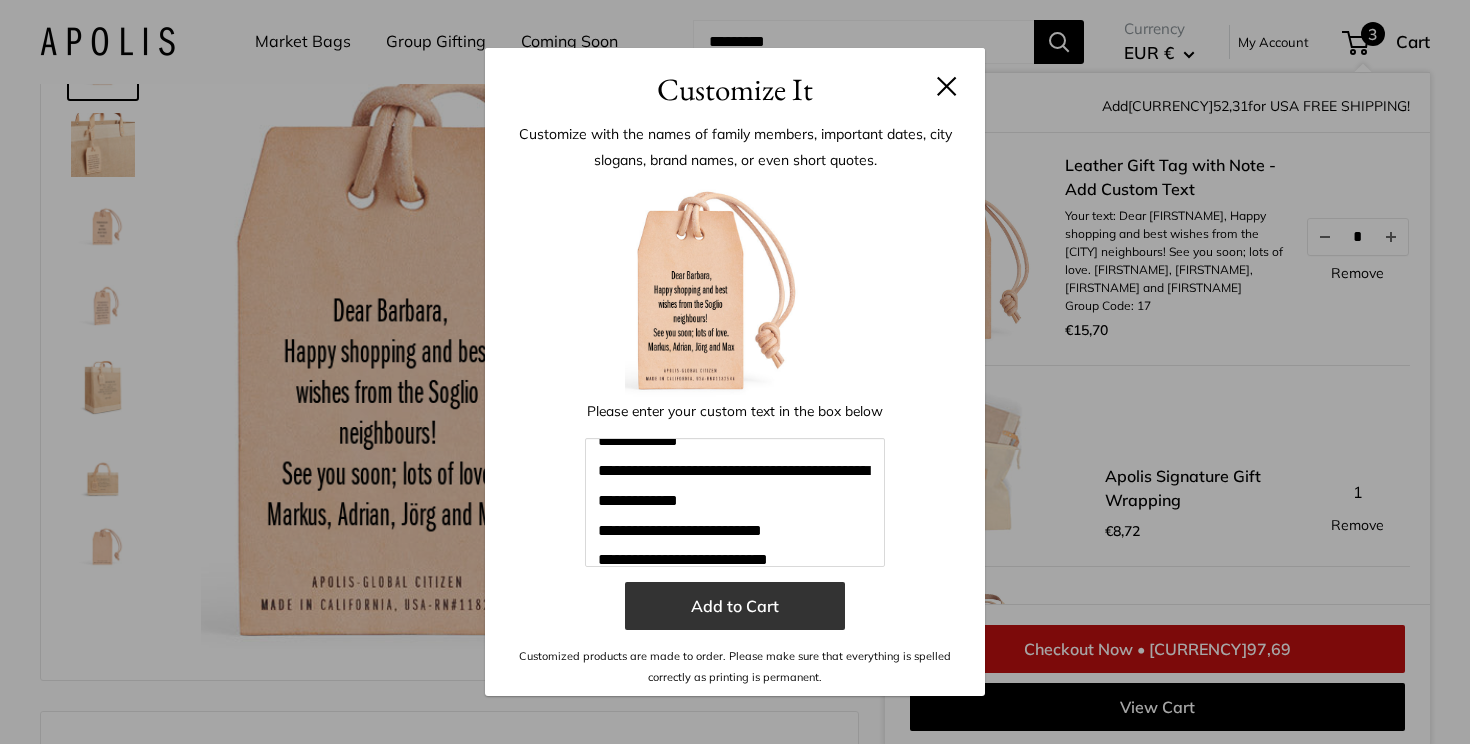 click on "Add to Cart" at bounding box center (735, 606) 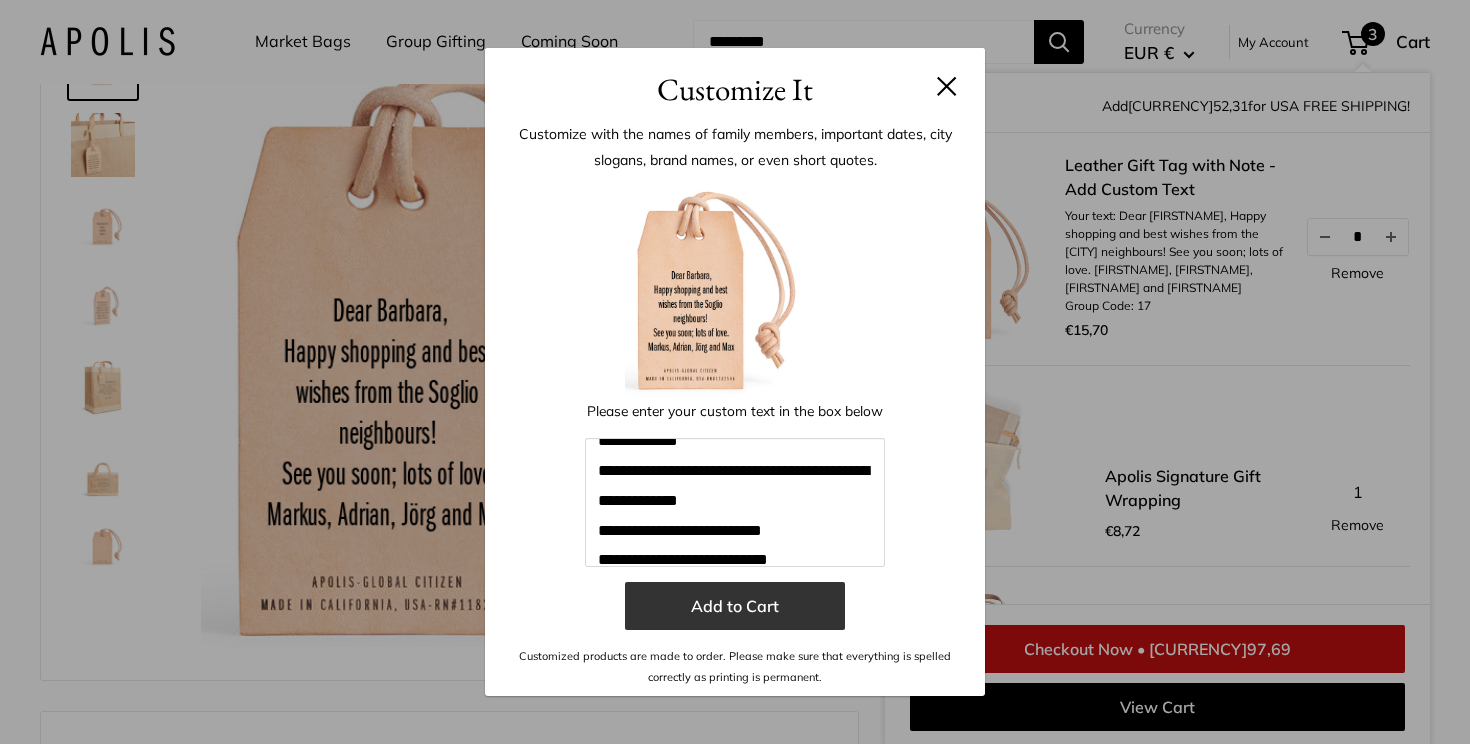 scroll, scrollTop: 132, scrollLeft: 0, axis: vertical 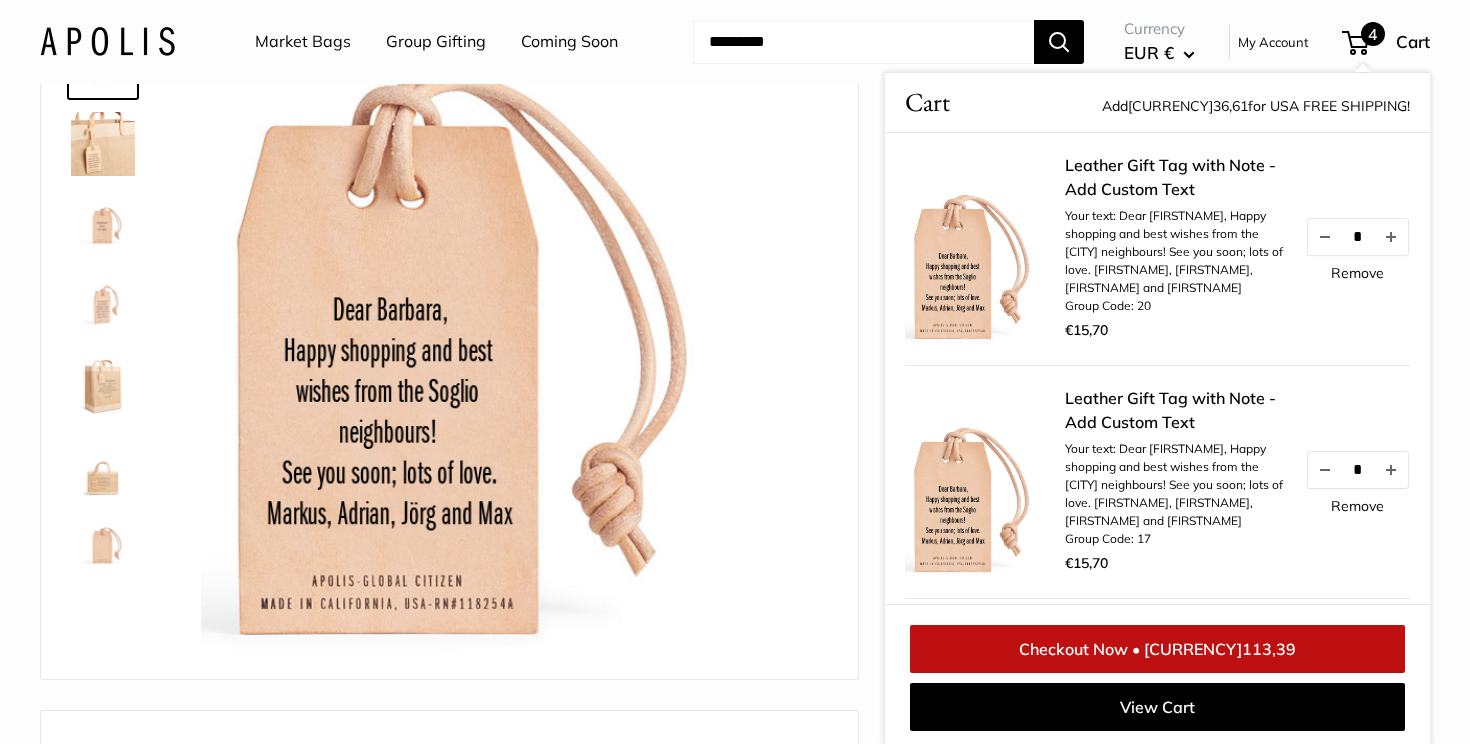 click on "Remove" at bounding box center [1357, 506] 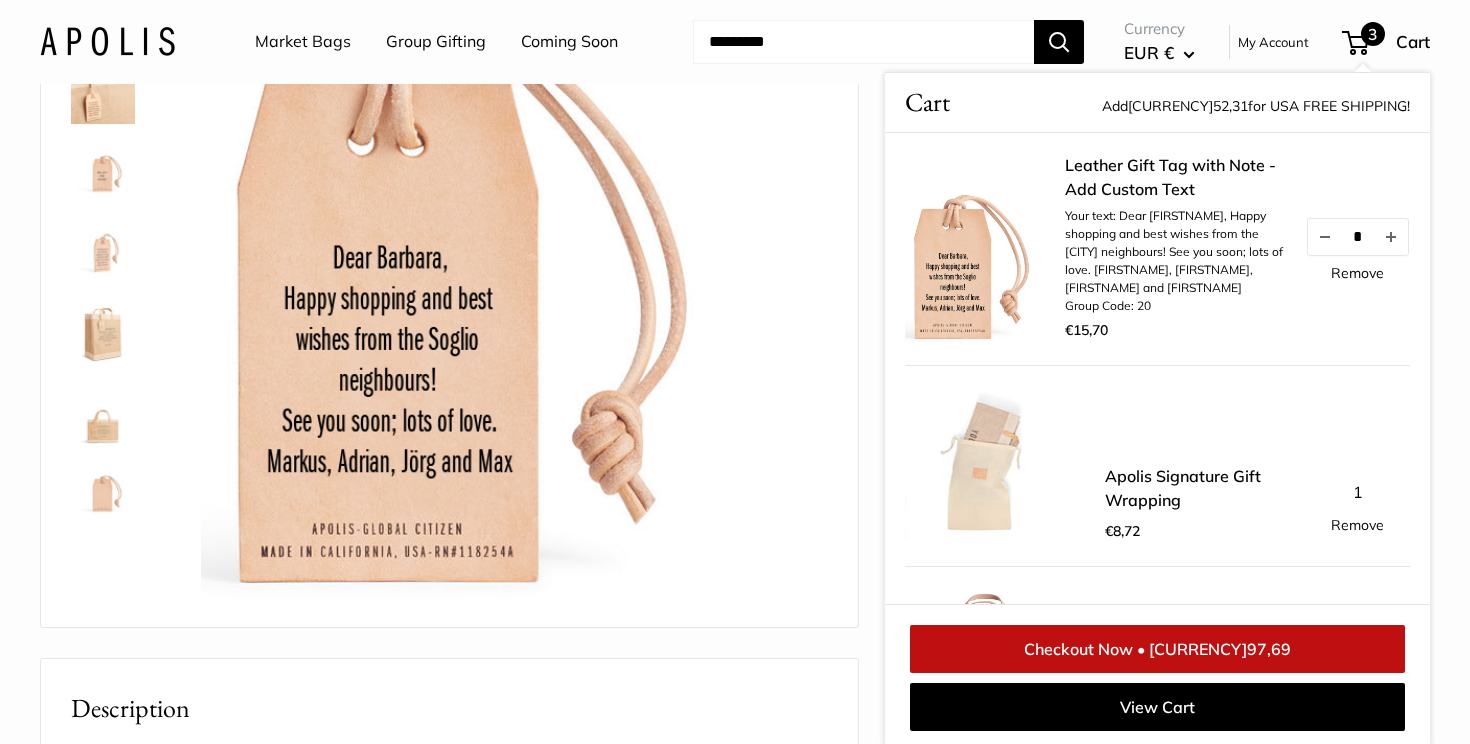 scroll, scrollTop: 187, scrollLeft: 0, axis: vertical 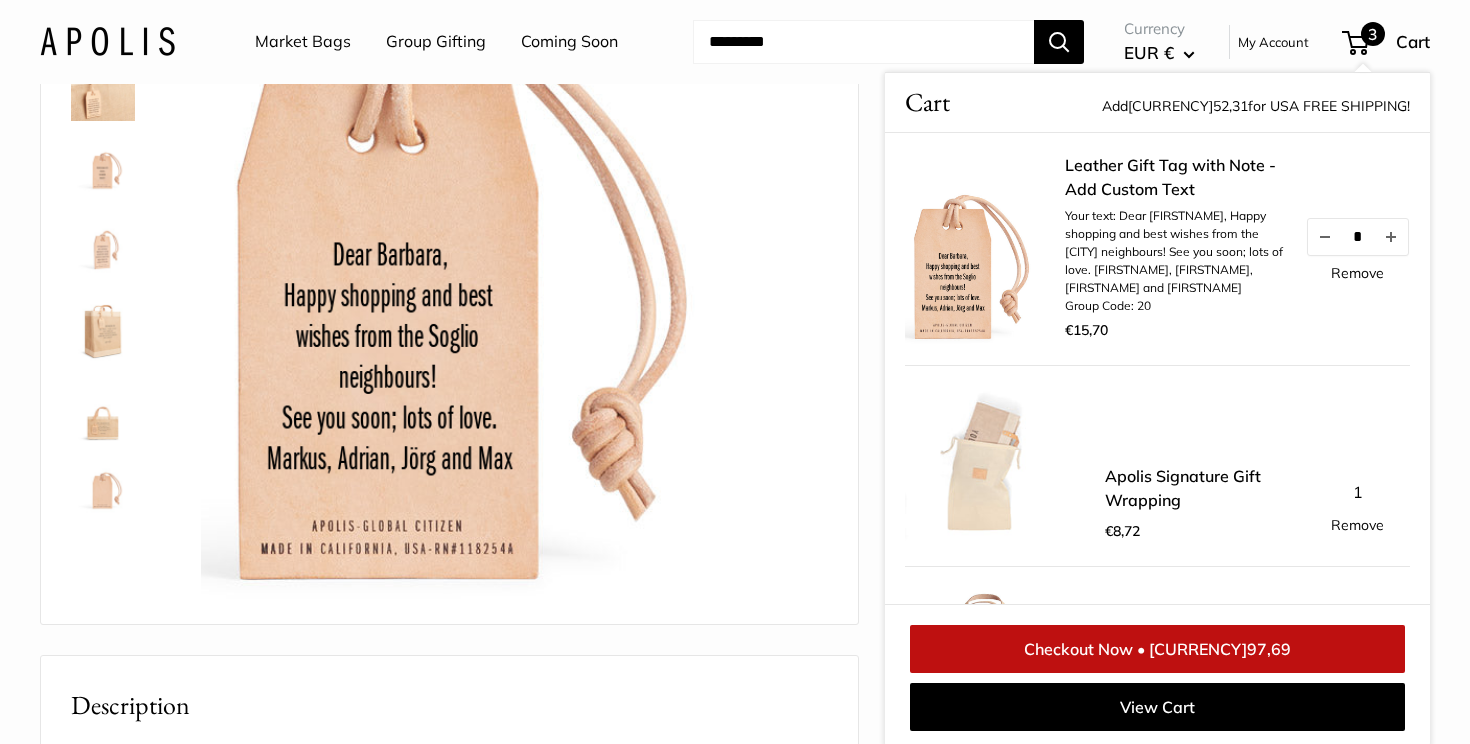 click on "Checkout Now • €97,69" at bounding box center (1157, 649) 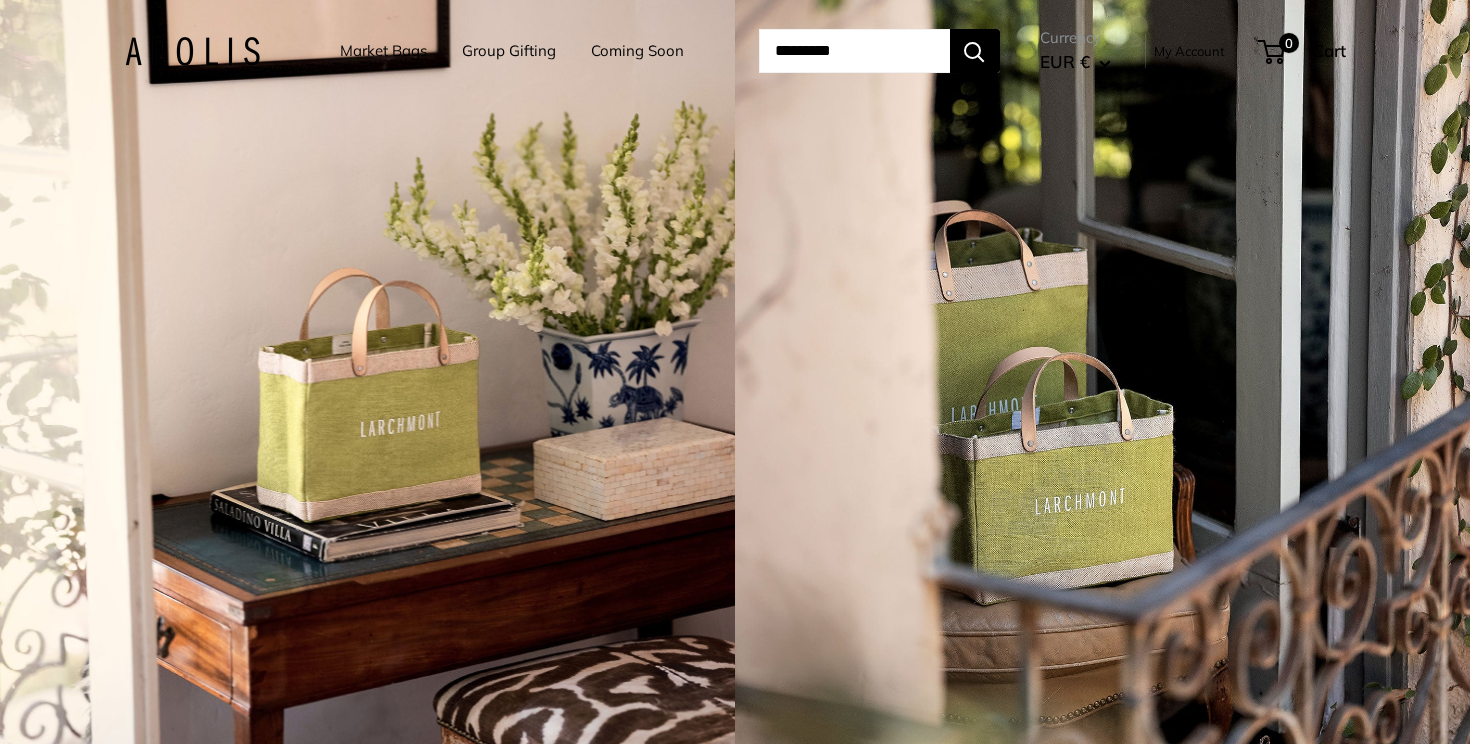 scroll, scrollTop: 0, scrollLeft: 0, axis: both 